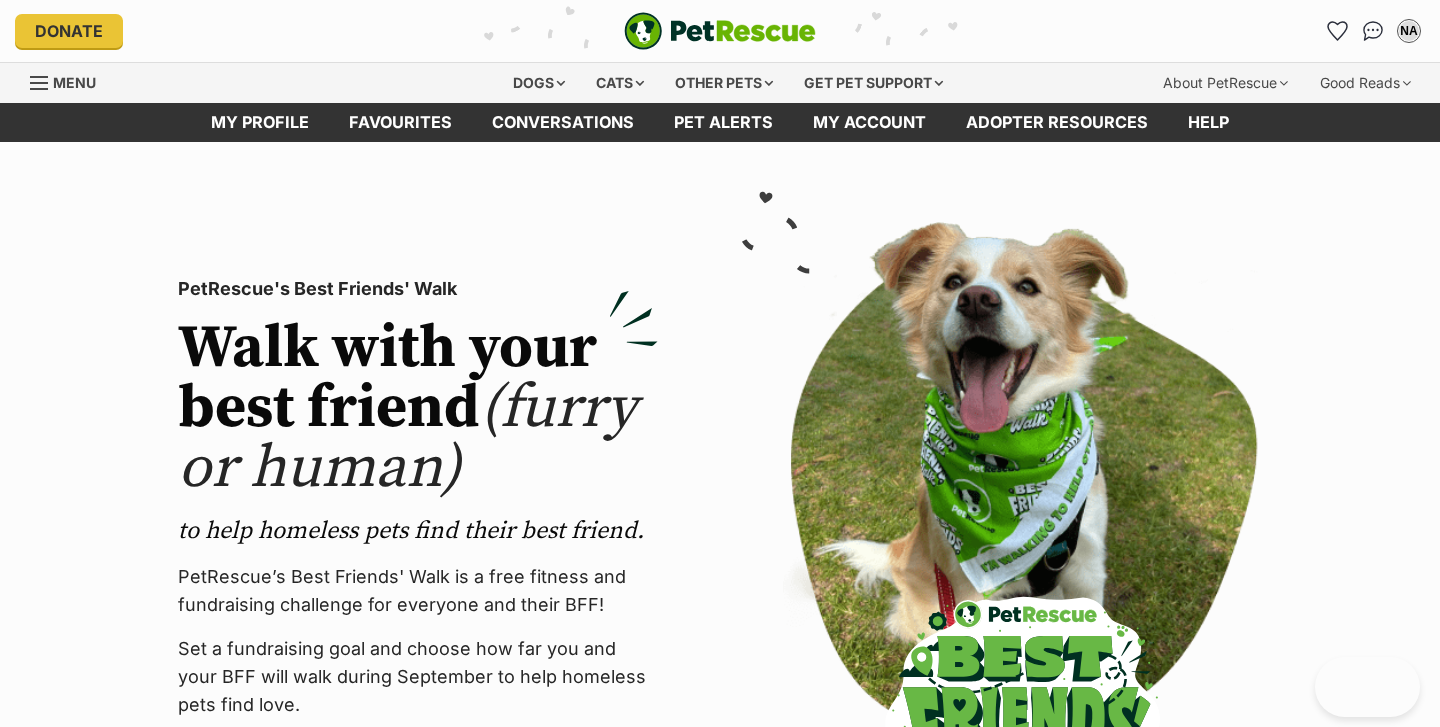 scroll, scrollTop: 0, scrollLeft: 0, axis: both 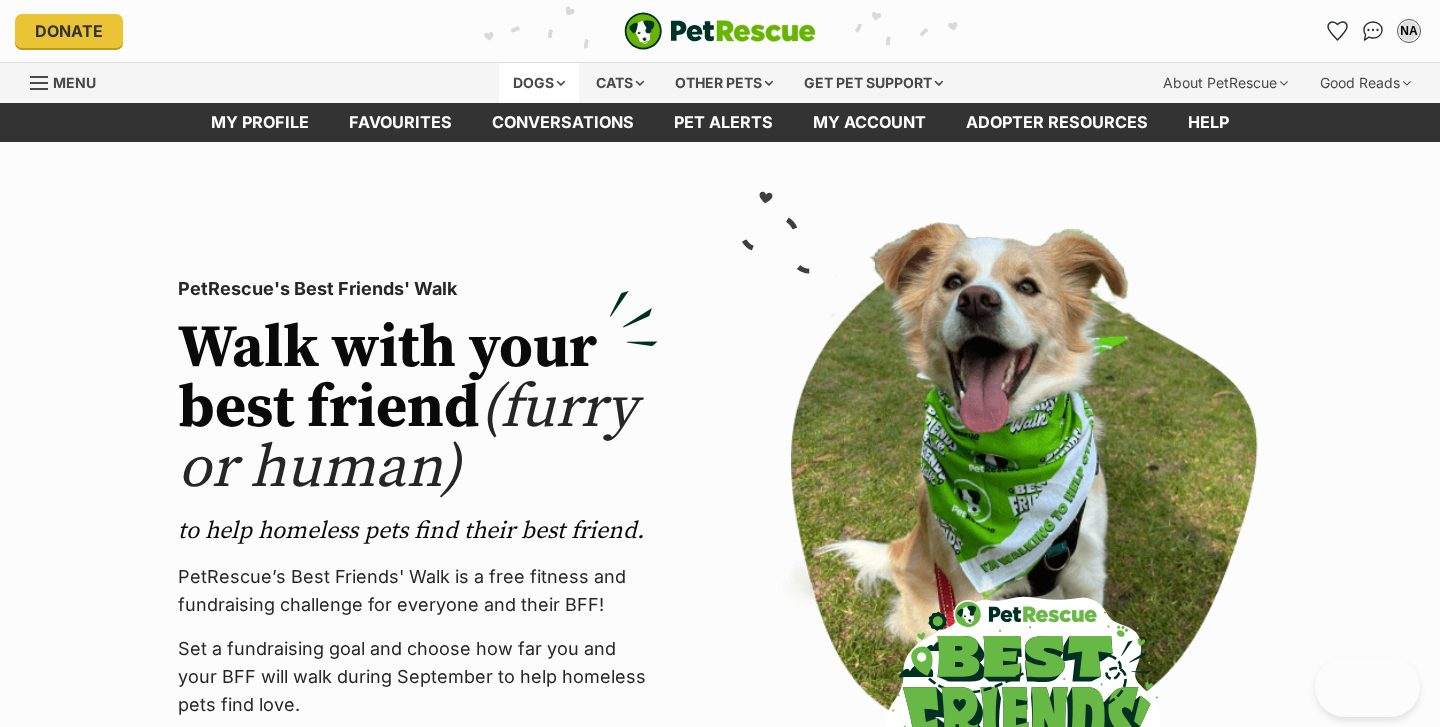 click on "Dogs" at bounding box center [539, 83] 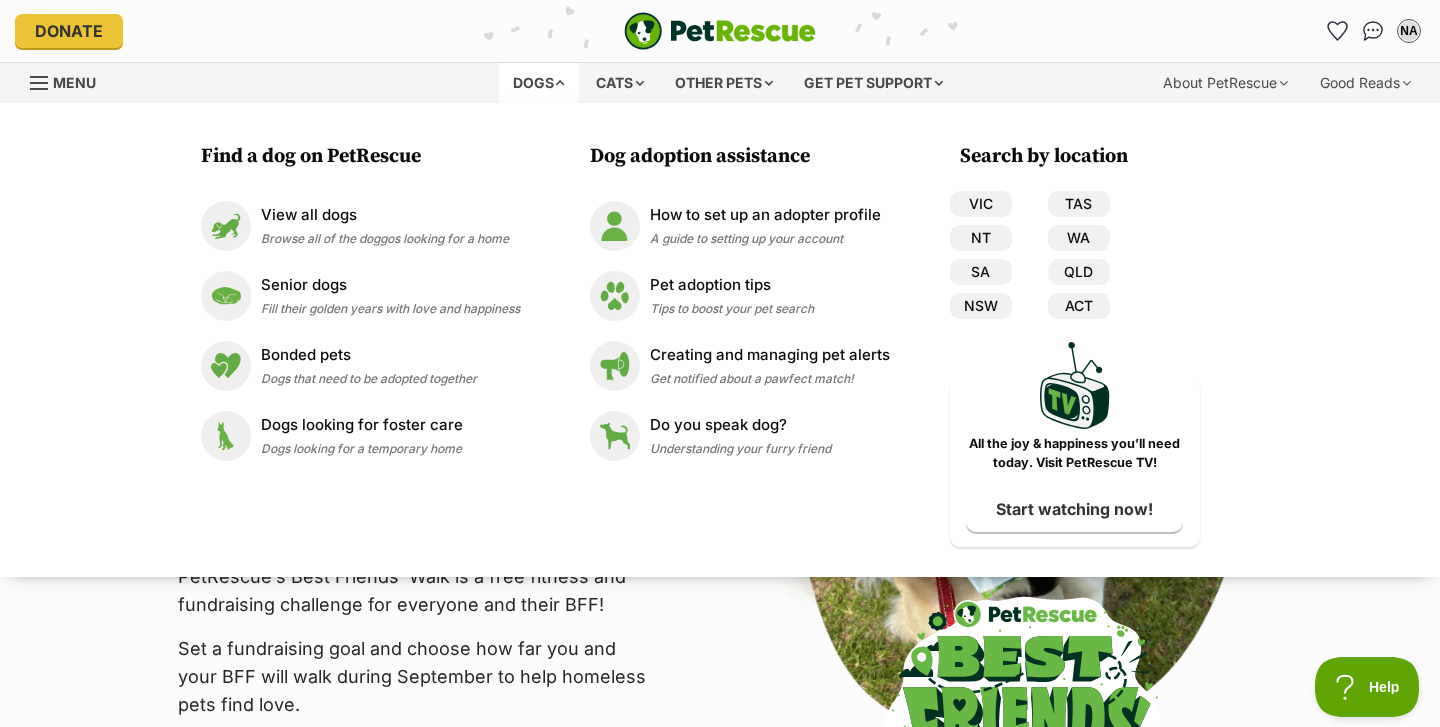 scroll, scrollTop: 0, scrollLeft: 0, axis: both 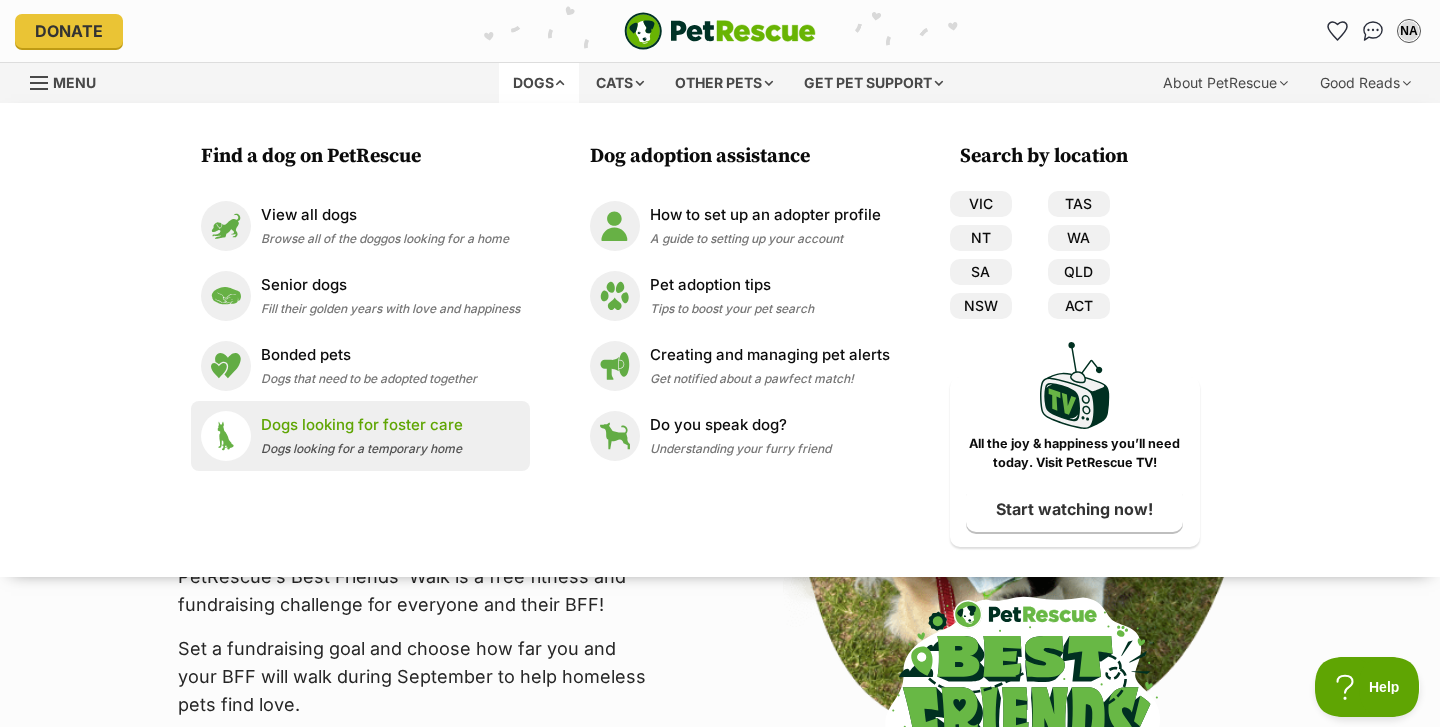 click on "Dogs looking for a temporary home" at bounding box center [361, 448] 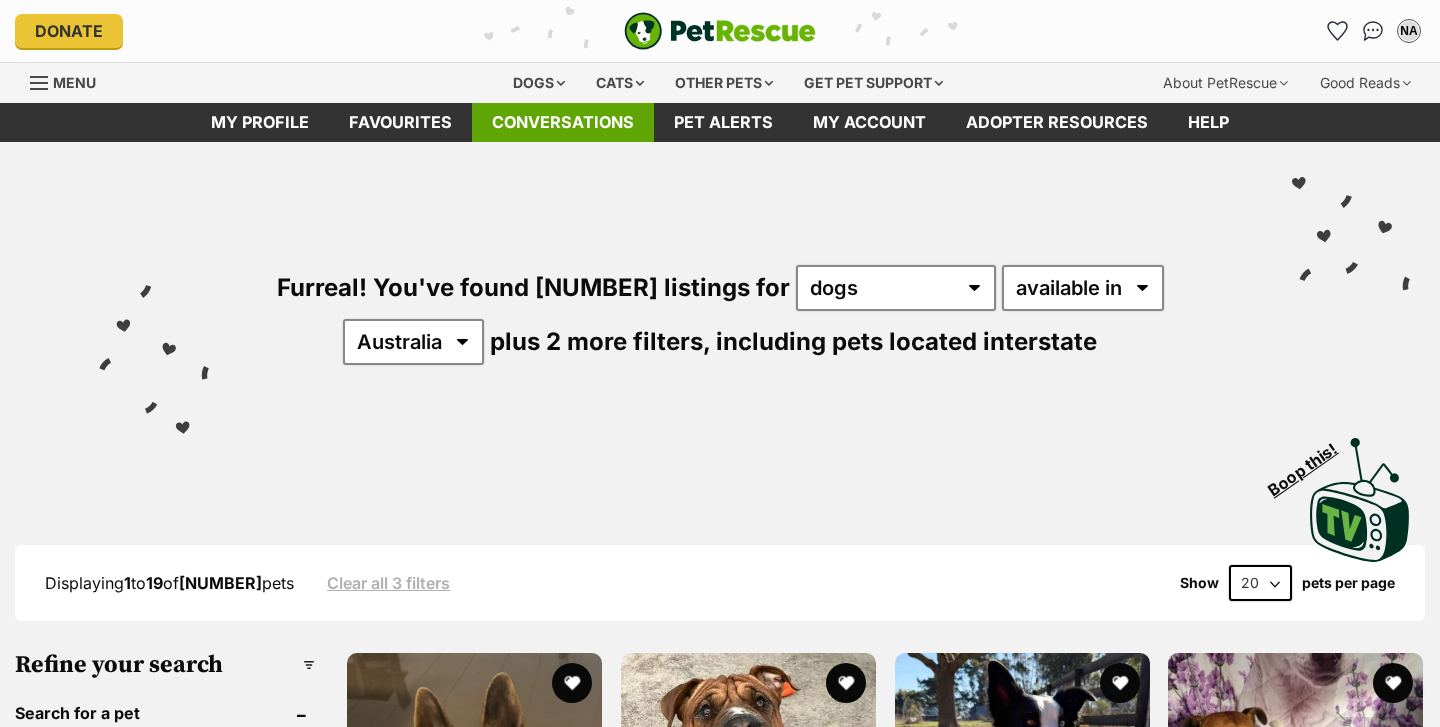 scroll, scrollTop: 0, scrollLeft: 0, axis: both 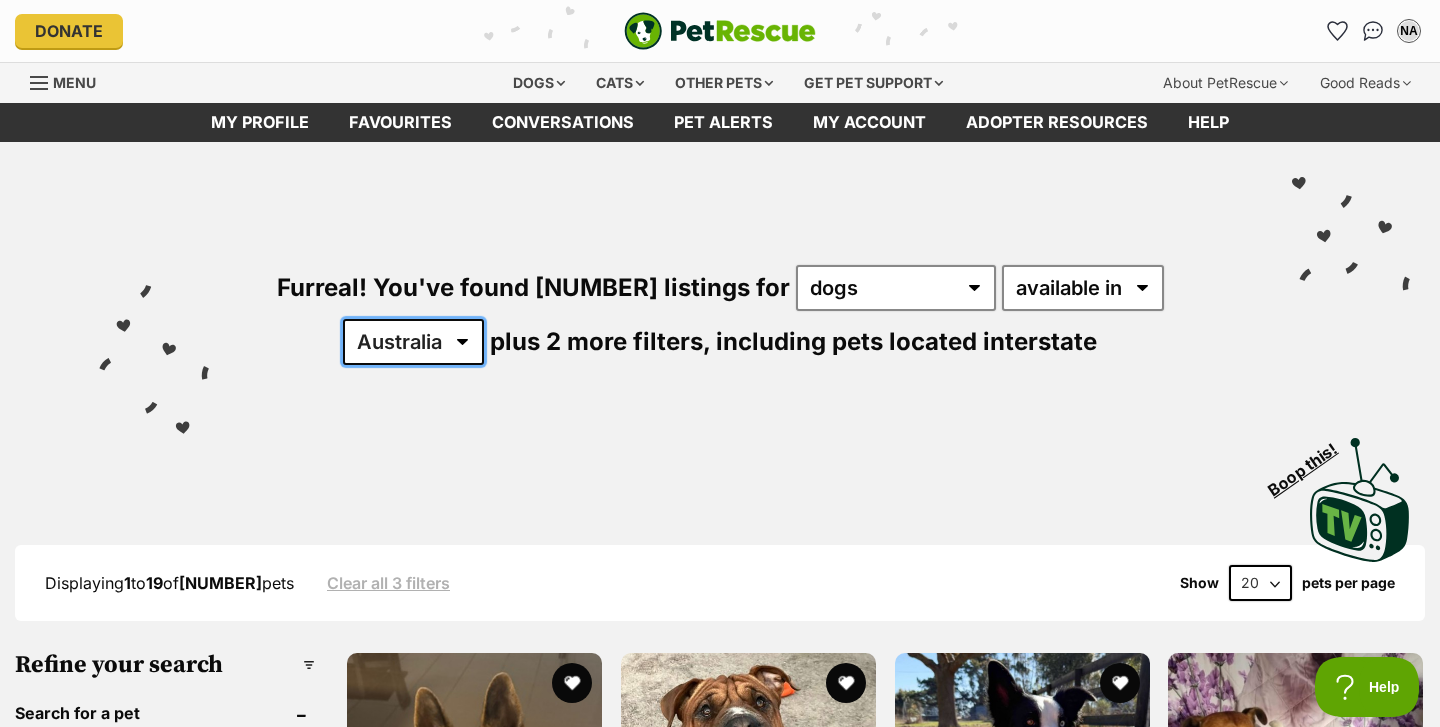 click on "Australia
ACT
NSW
NT
QLD
SA
TAS
VIC
WA" at bounding box center (413, 342) 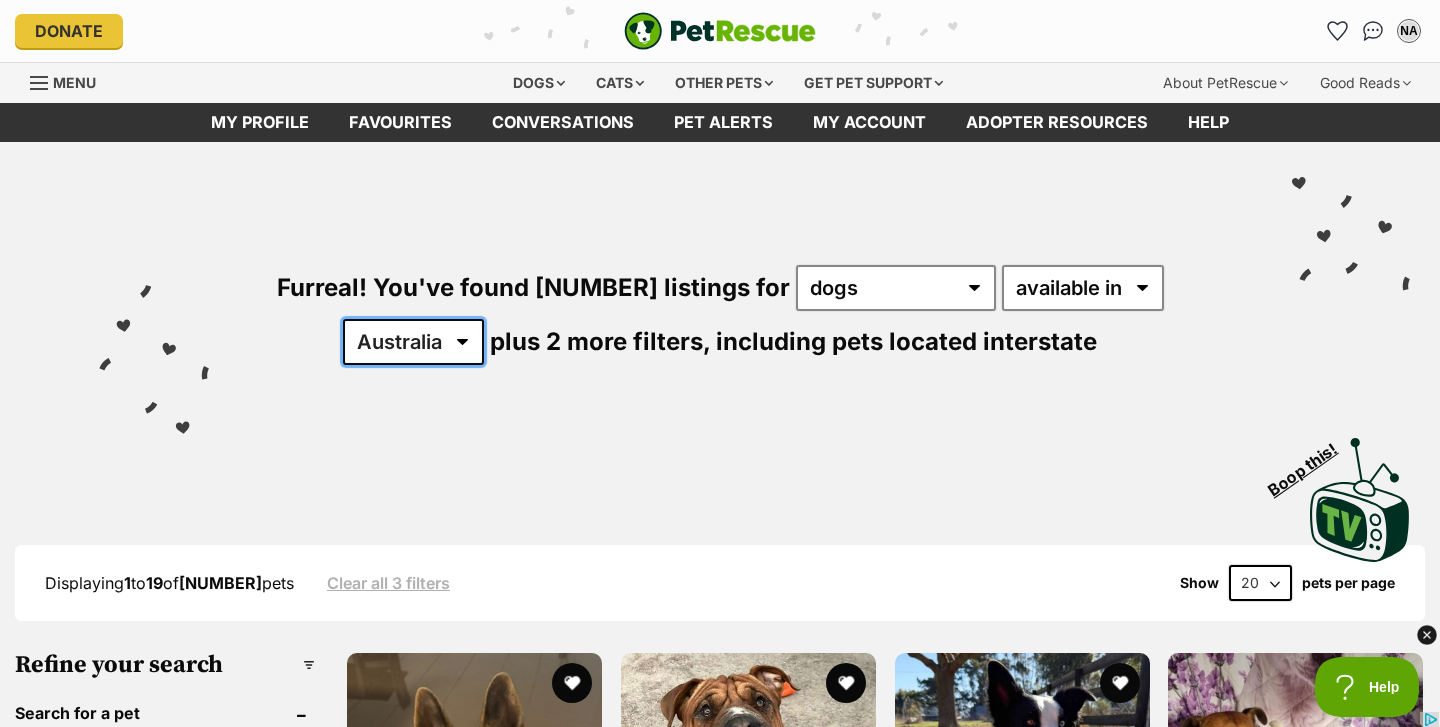 select on "QLD" 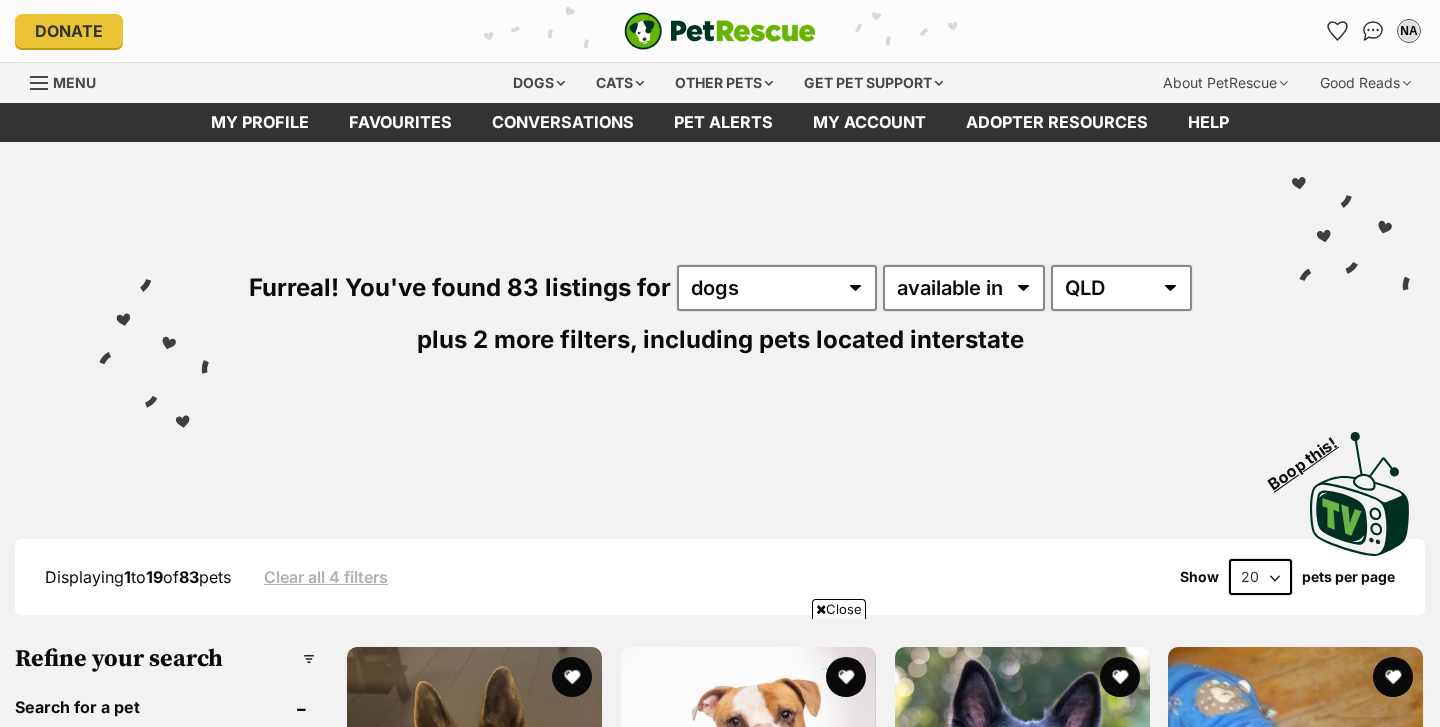 scroll, scrollTop: 442, scrollLeft: 0, axis: vertical 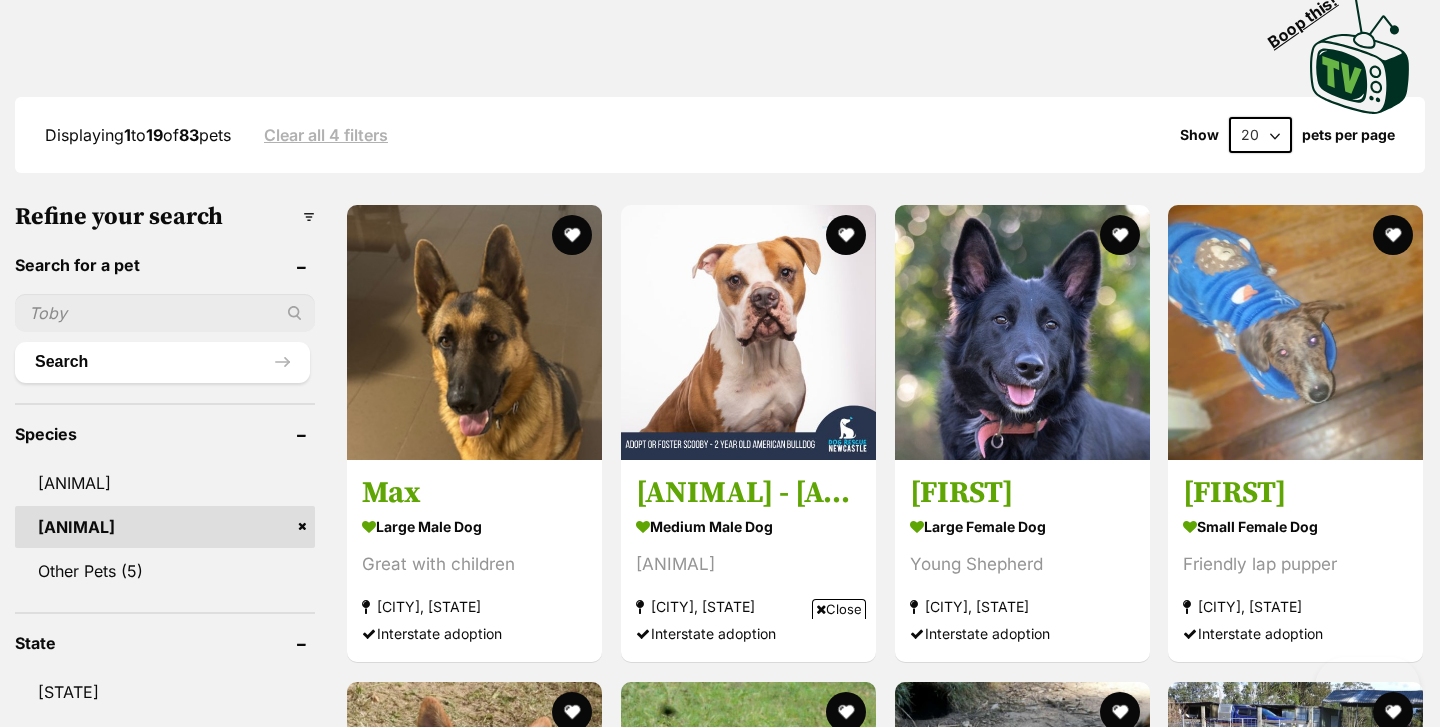click on "Close" at bounding box center (839, 609) 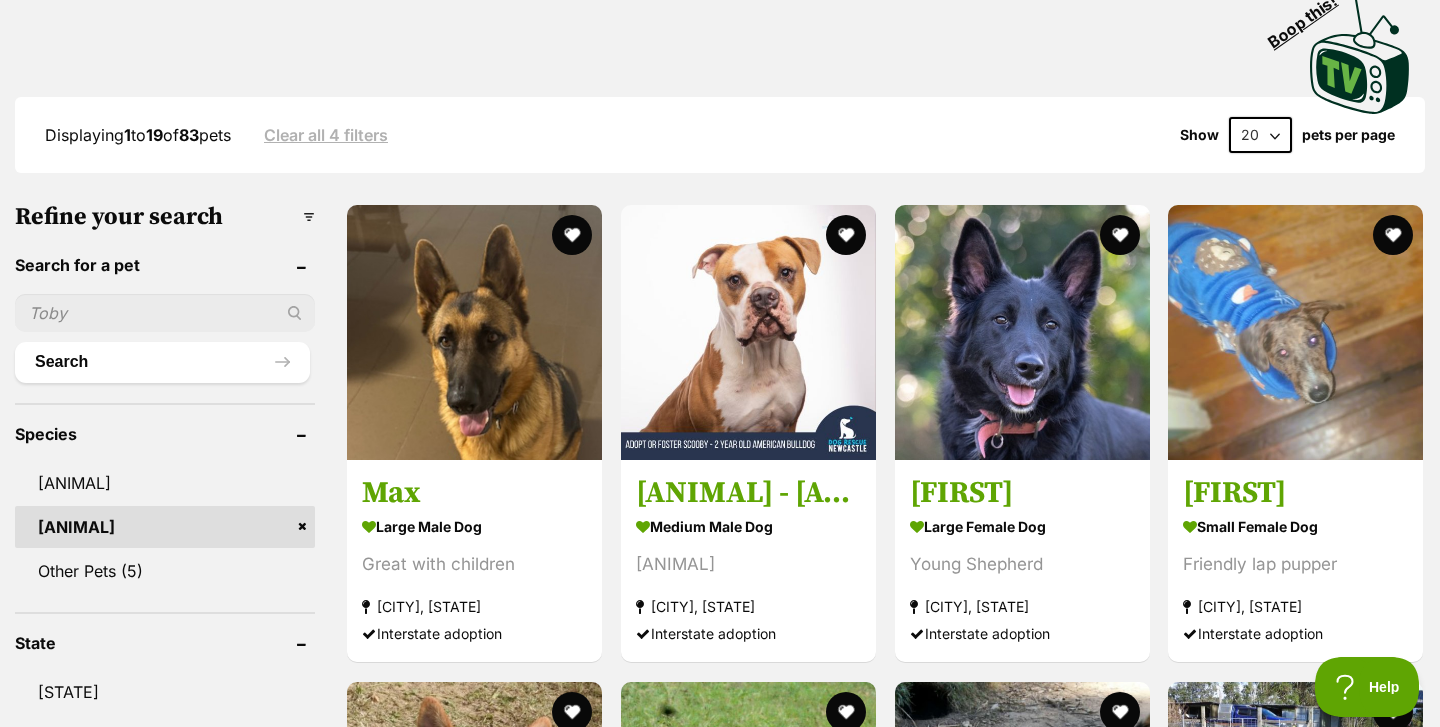 scroll, scrollTop: 0, scrollLeft: 0, axis: both 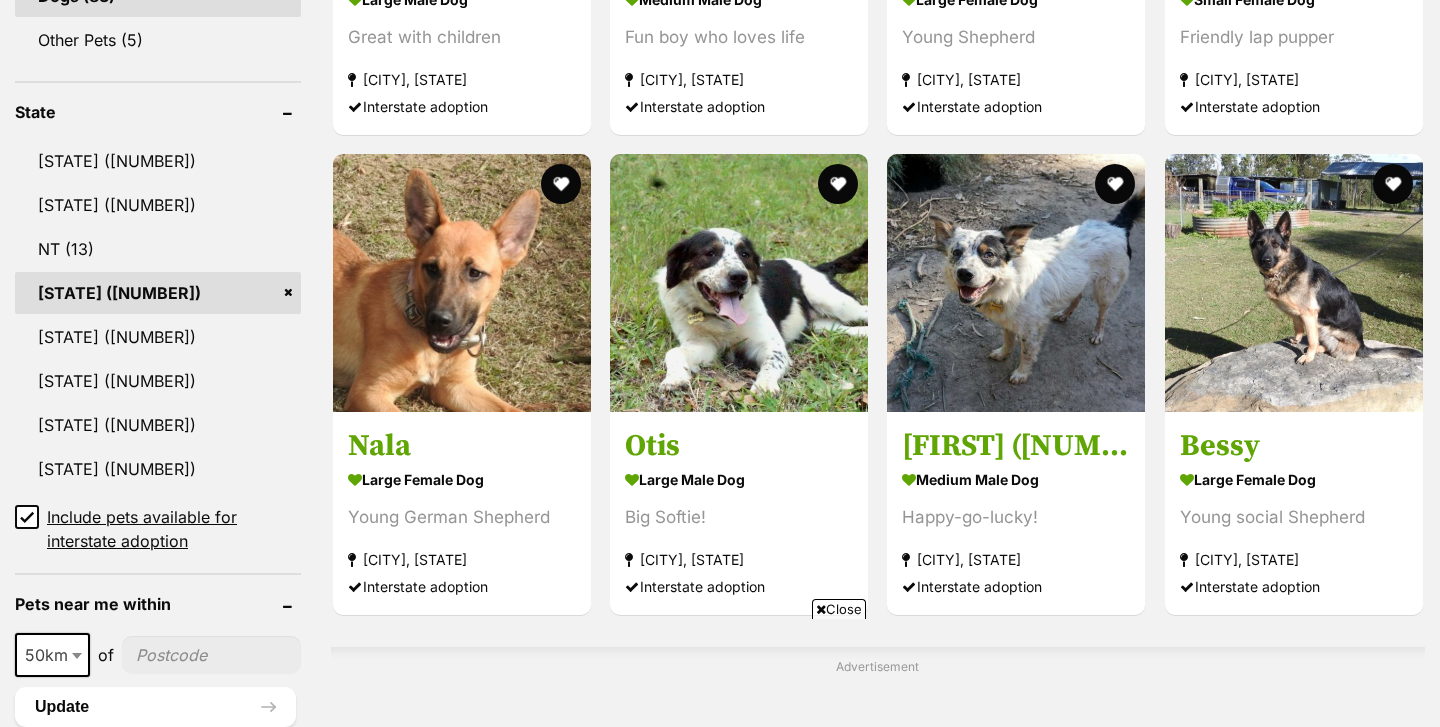 click on "Close" at bounding box center (839, 609) 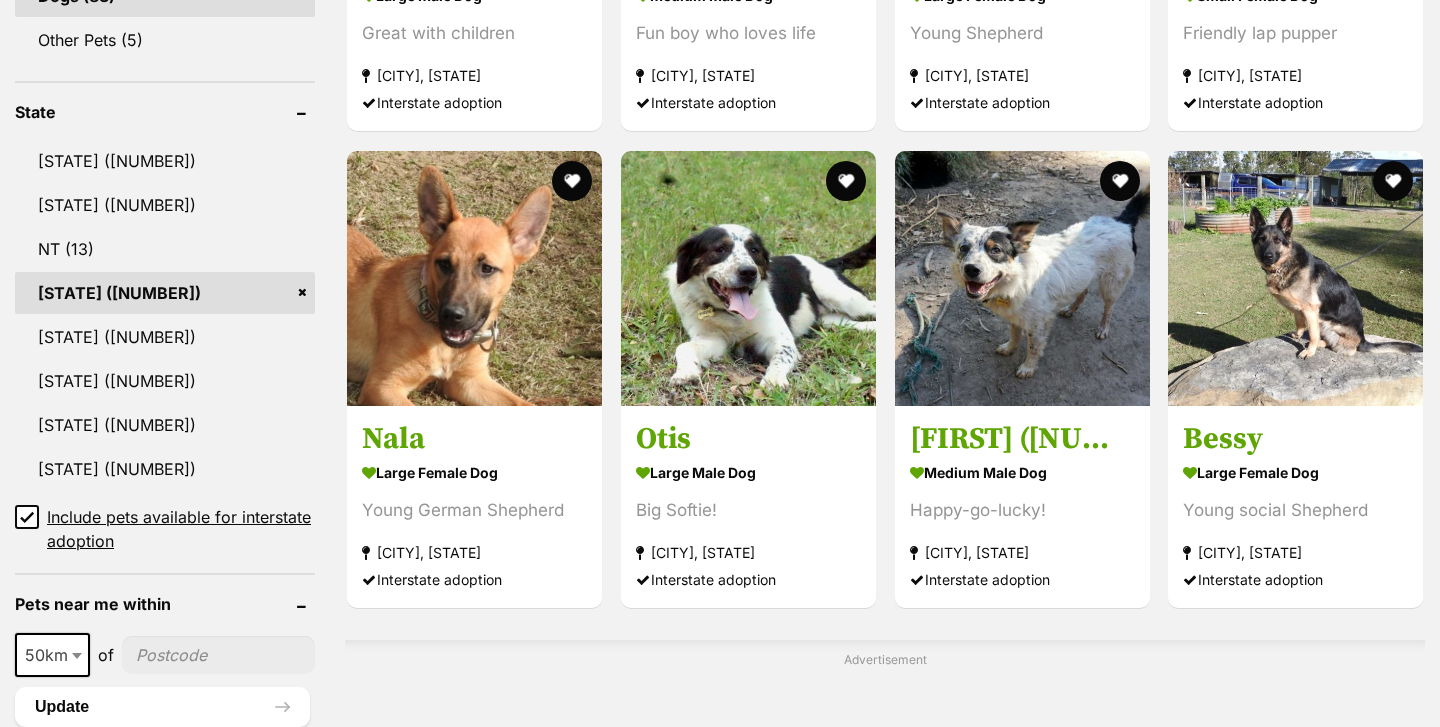 scroll, scrollTop: 0, scrollLeft: 0, axis: both 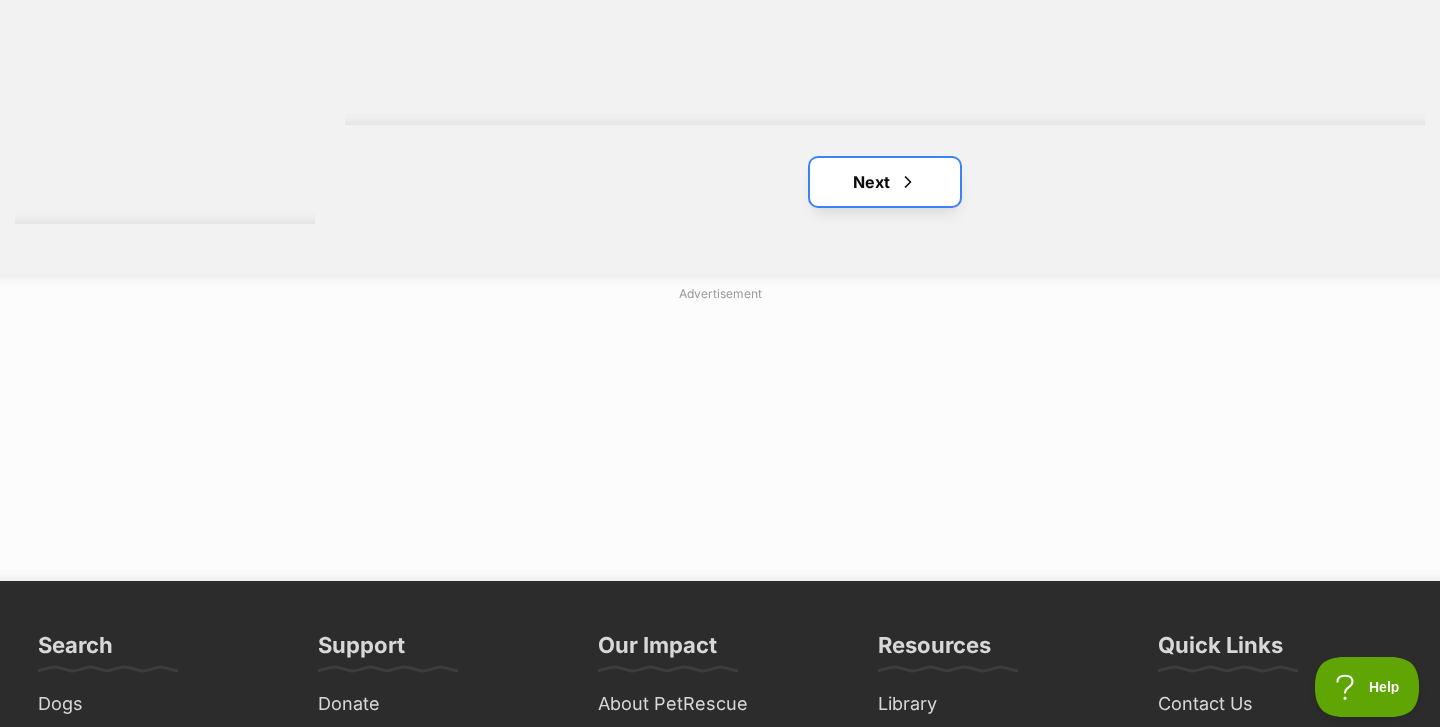 click on "Next" at bounding box center (885, 182) 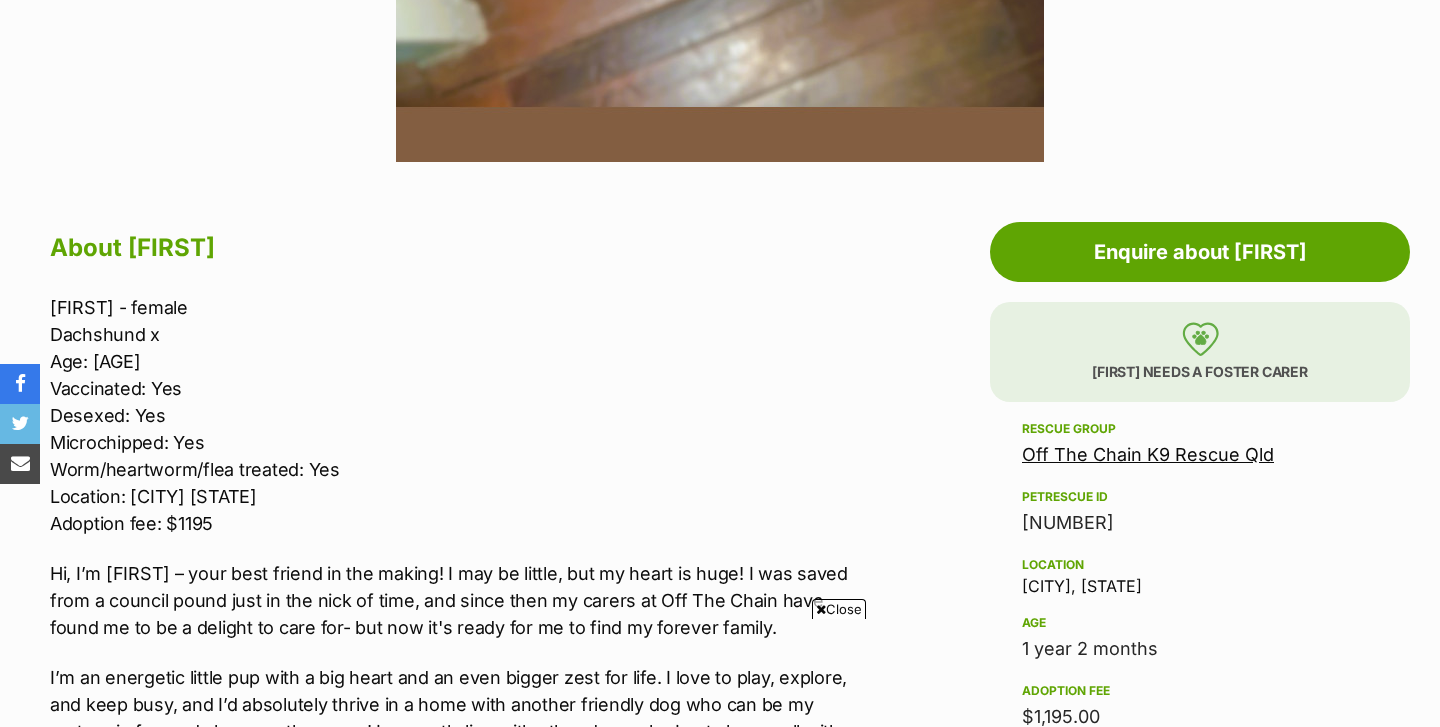 scroll, scrollTop: 1067, scrollLeft: 0, axis: vertical 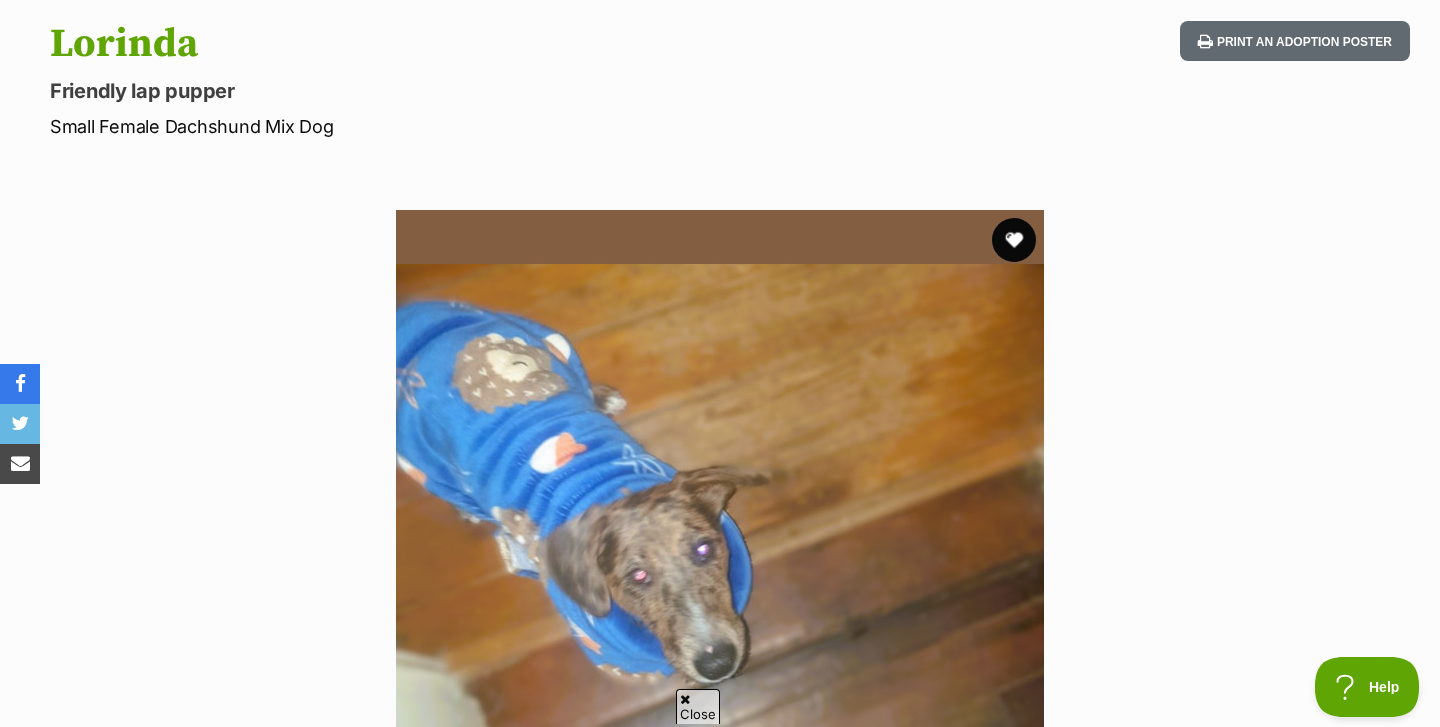click at bounding box center [1014, 240] 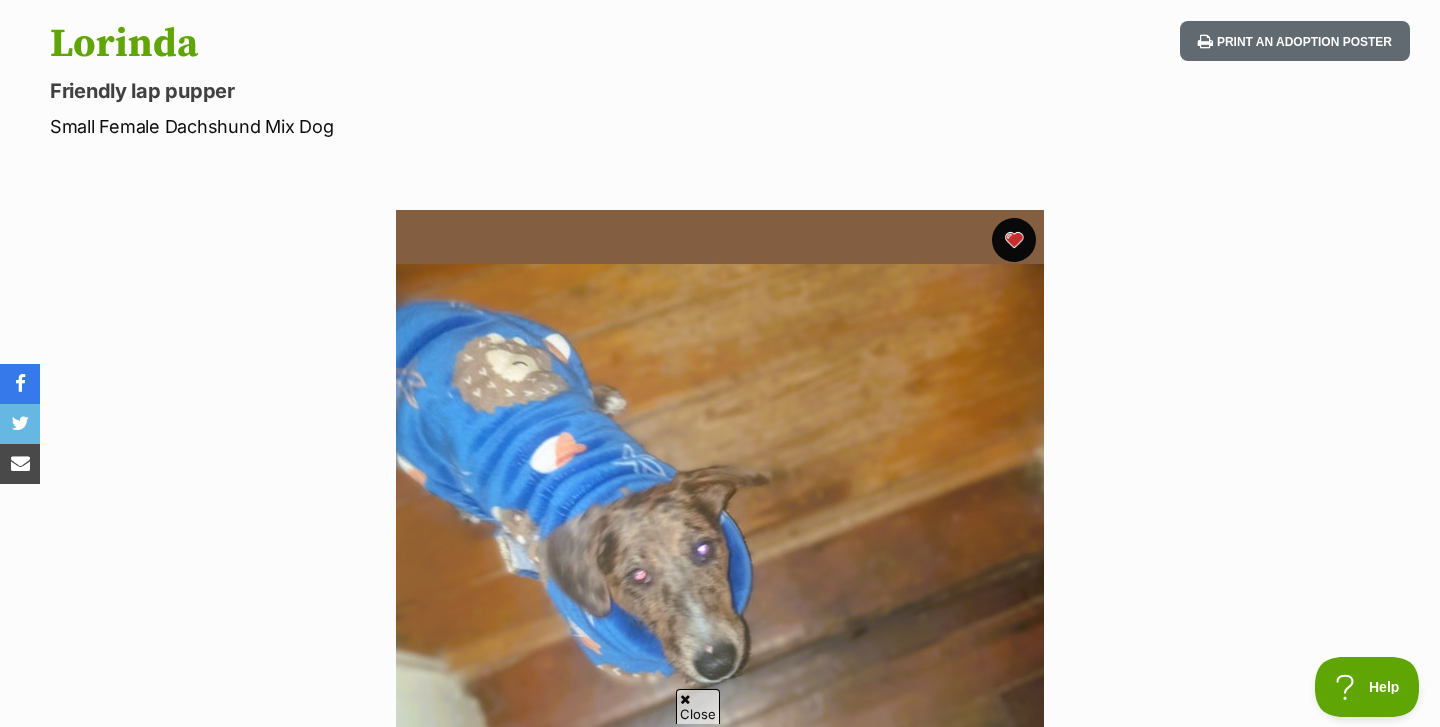 scroll, scrollTop: 252, scrollLeft: 0, axis: vertical 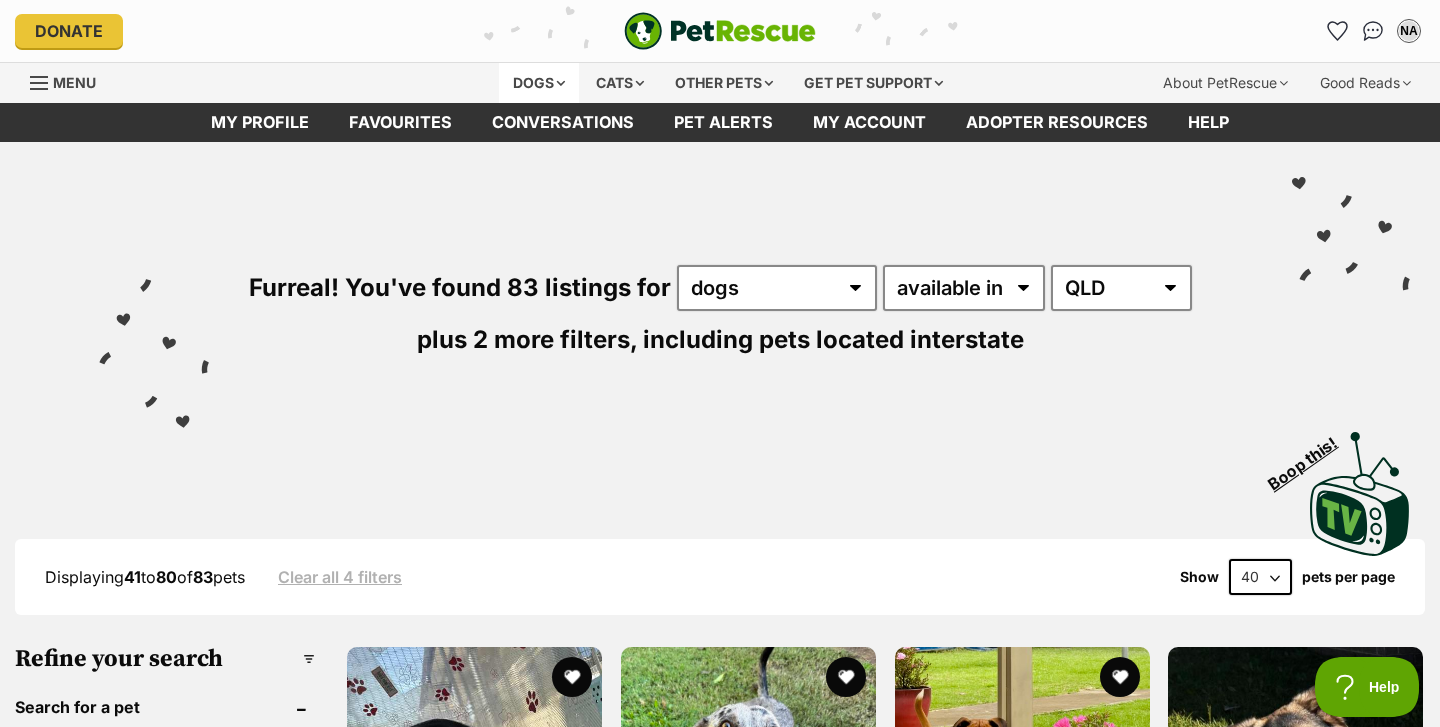 click on "Dogs" at bounding box center (539, 83) 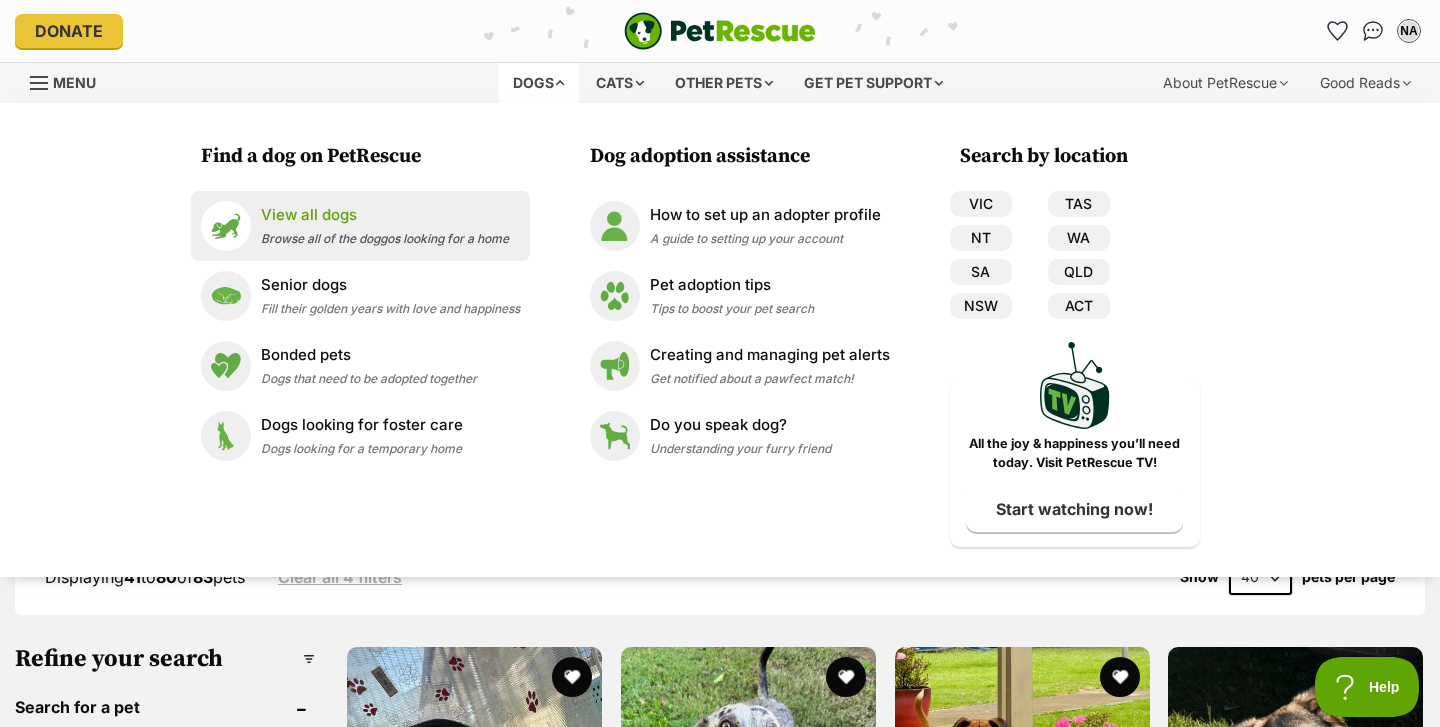 click on "Browse all of the doggos looking for a home" at bounding box center (385, 238) 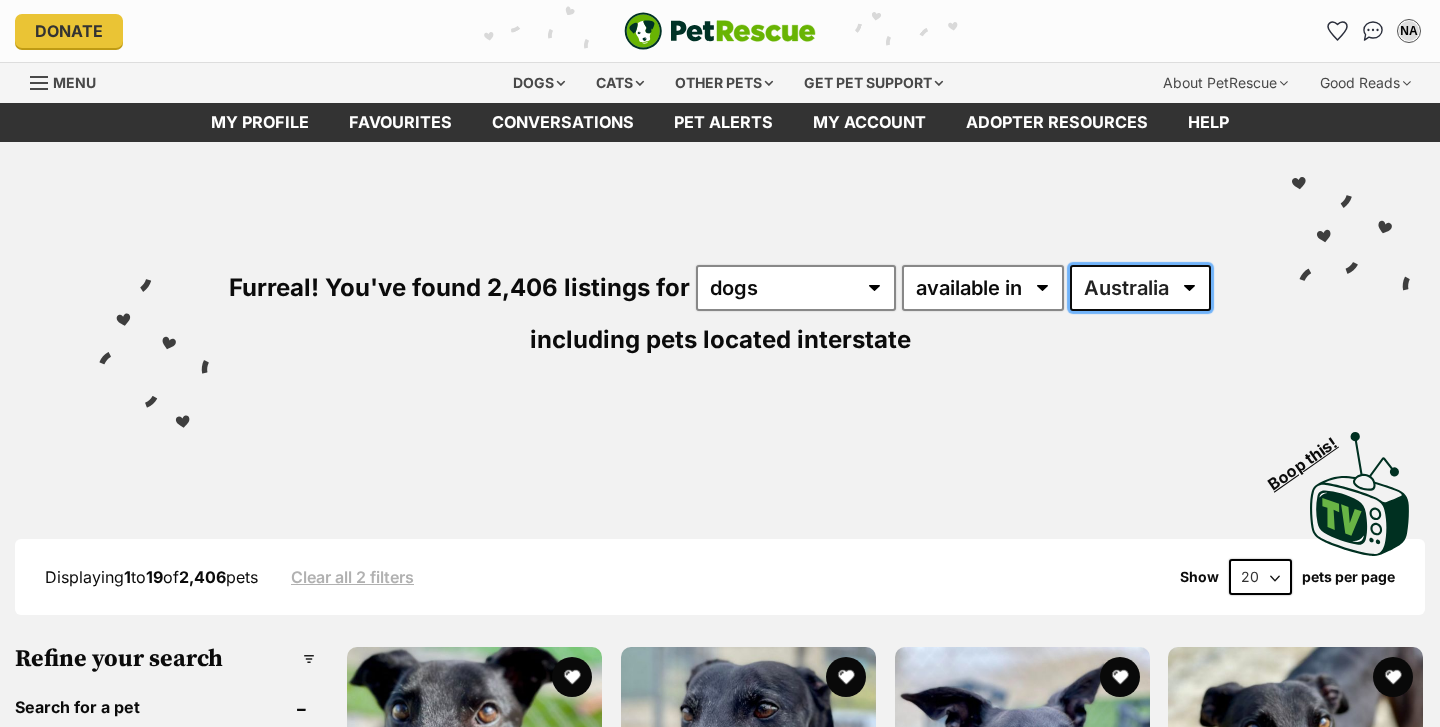 scroll, scrollTop: 0, scrollLeft: 0, axis: both 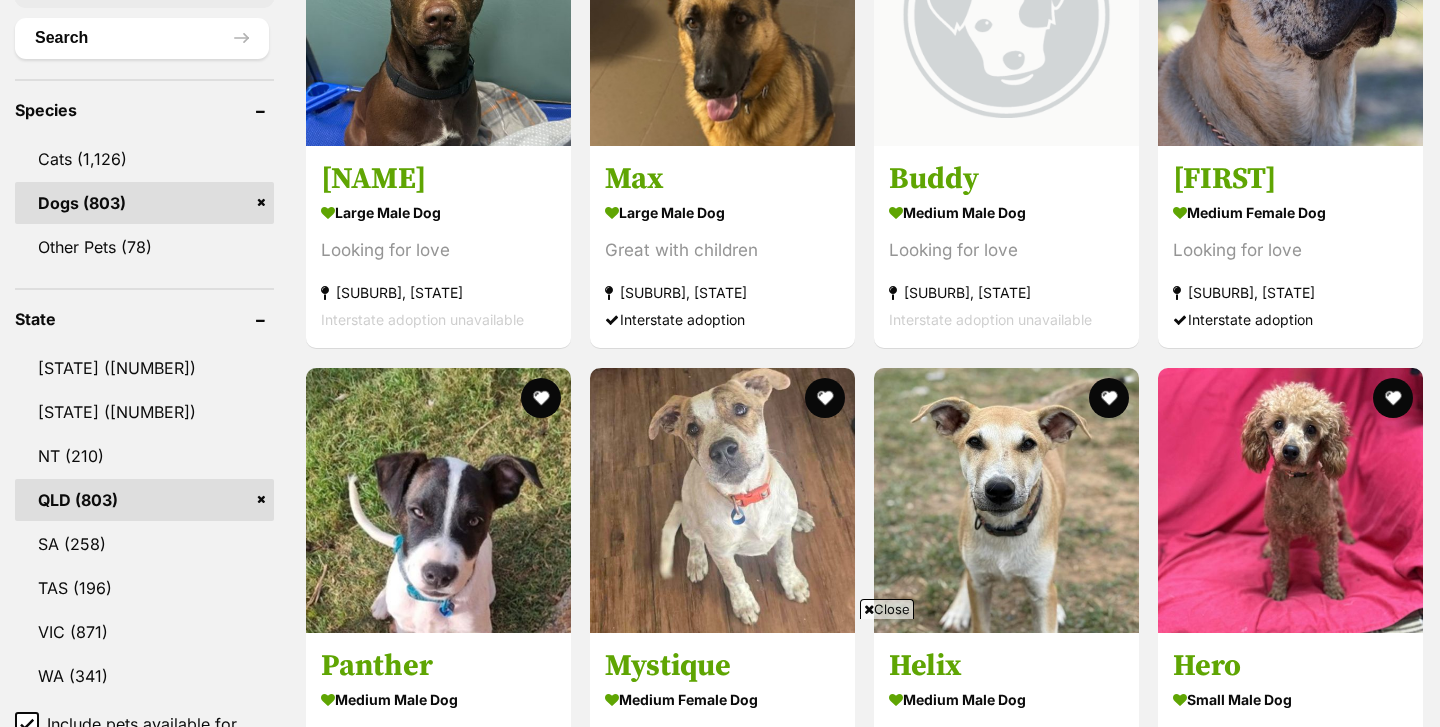 click on "NT (210)" at bounding box center (144, 456) 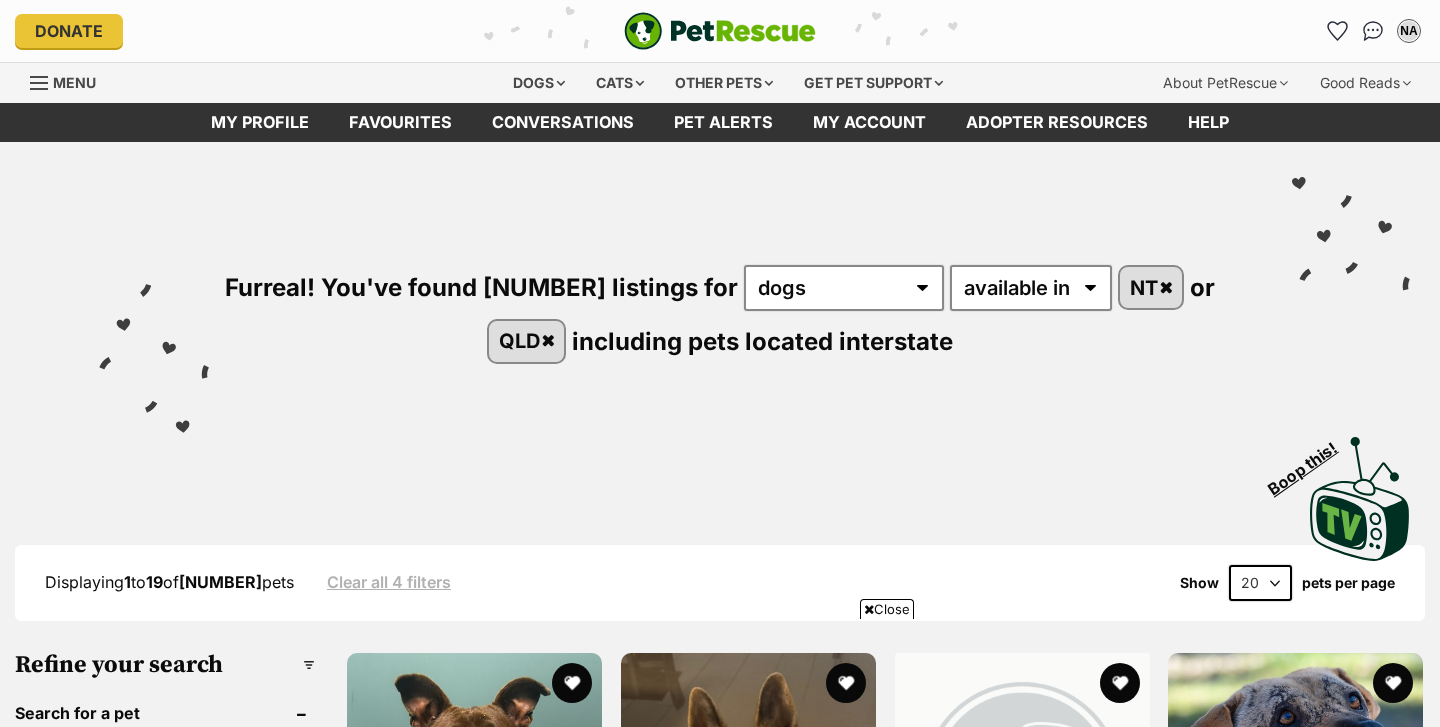 scroll, scrollTop: 394, scrollLeft: 0, axis: vertical 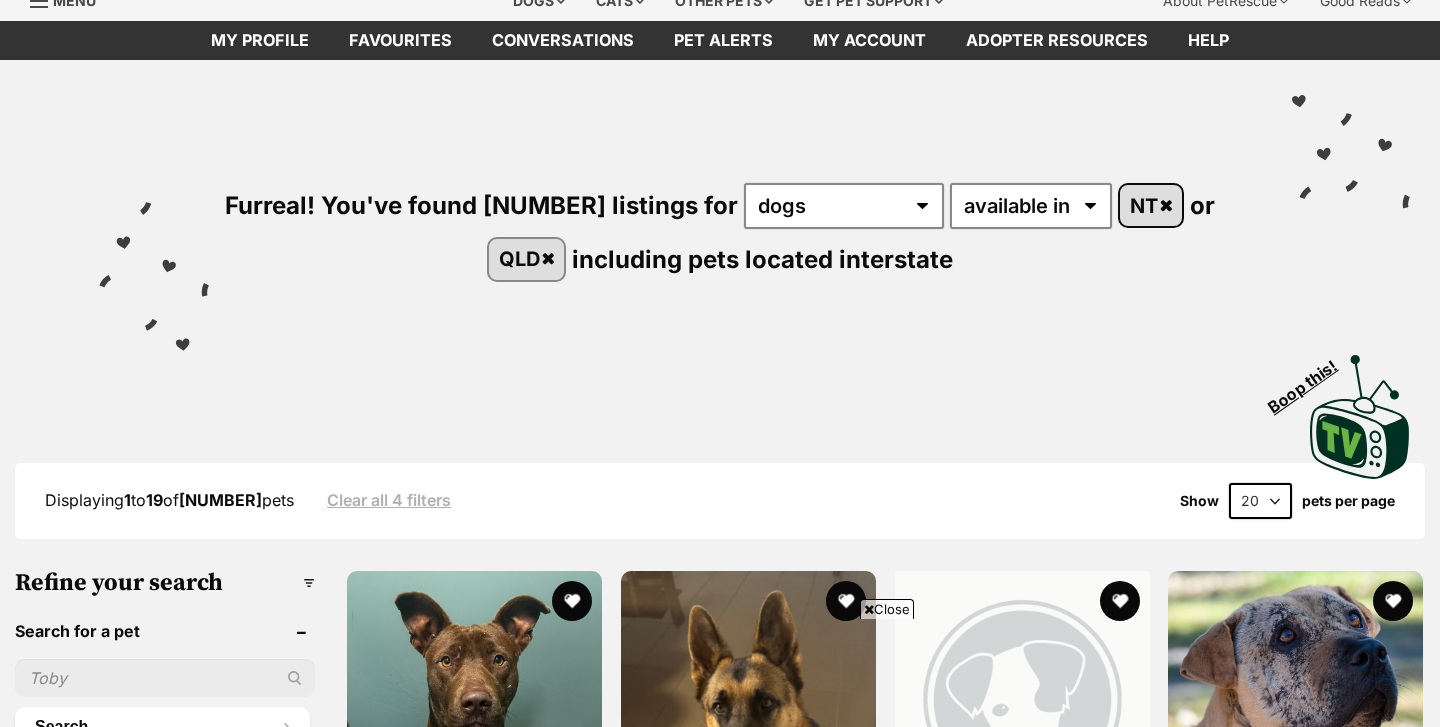 click on "NT" at bounding box center (1151, 205) 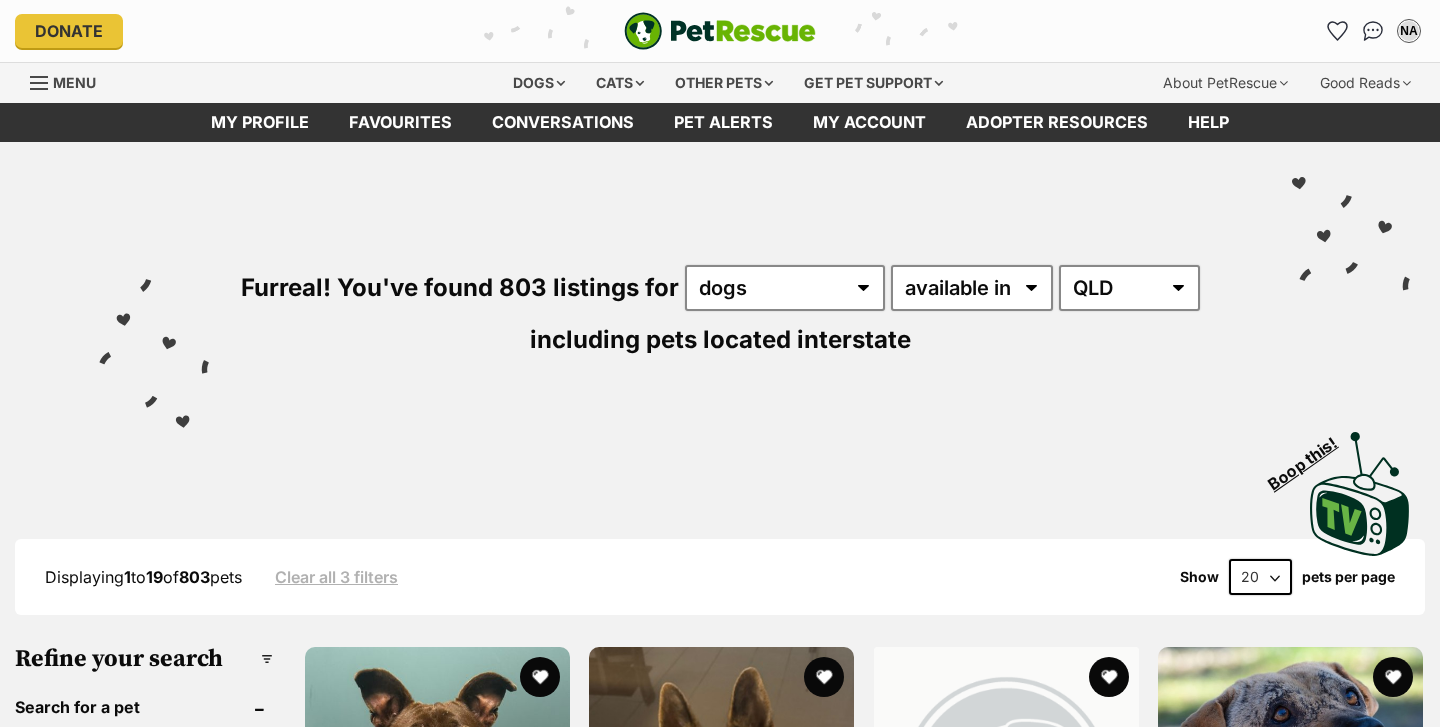 scroll, scrollTop: 0, scrollLeft: 0, axis: both 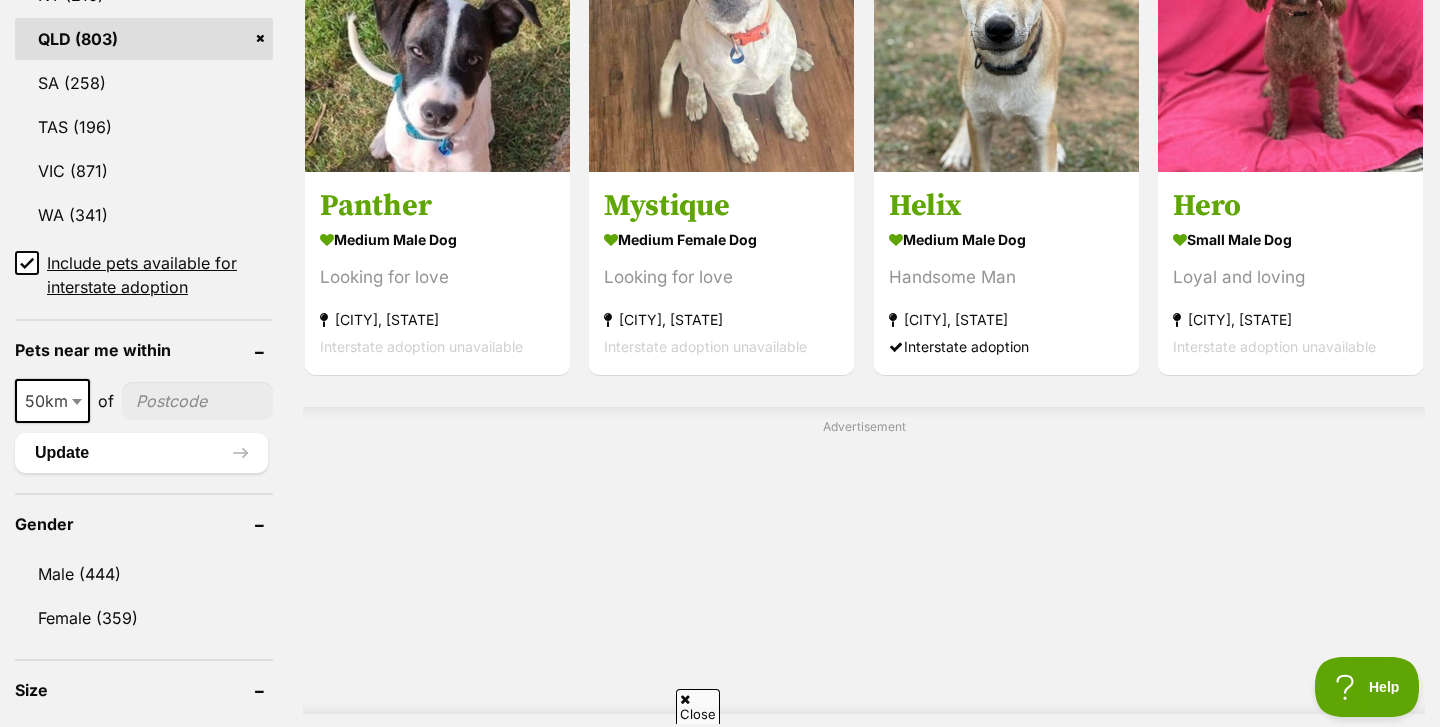 click 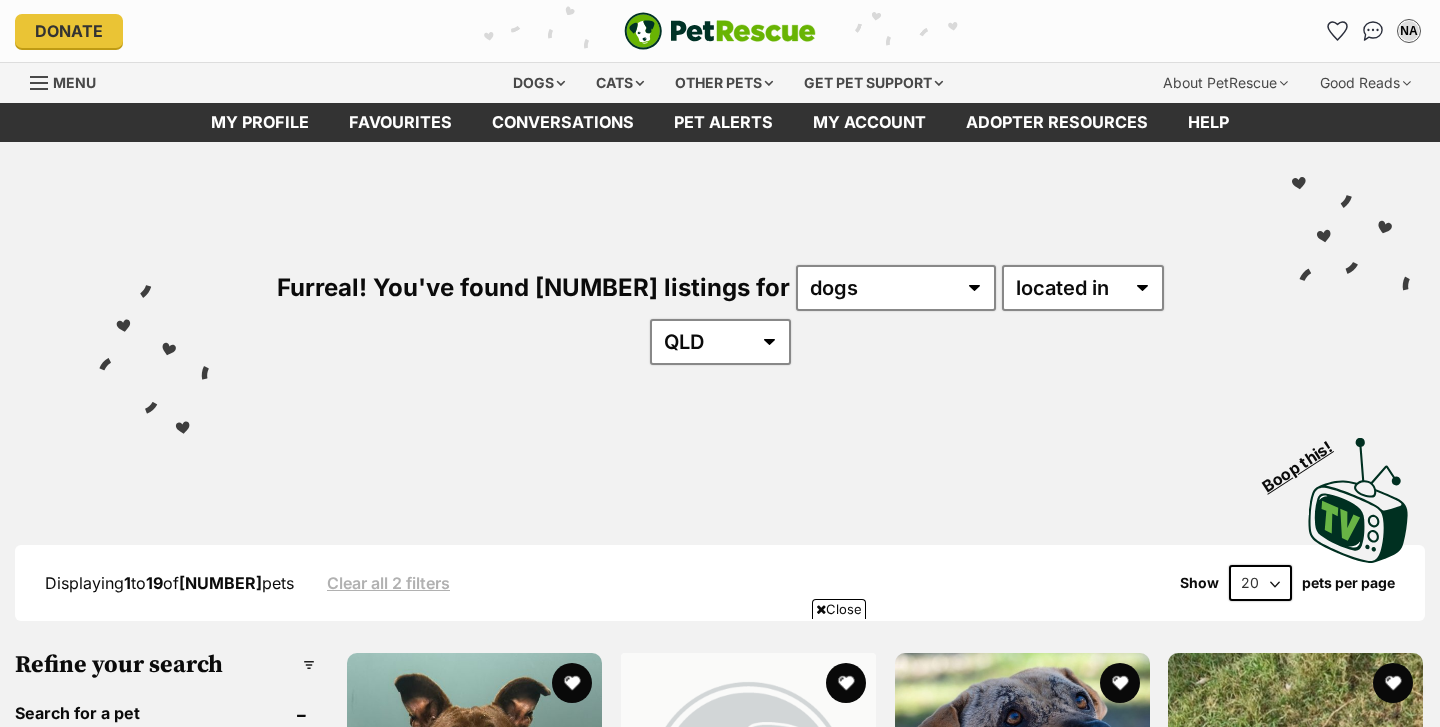 scroll, scrollTop: 490, scrollLeft: 0, axis: vertical 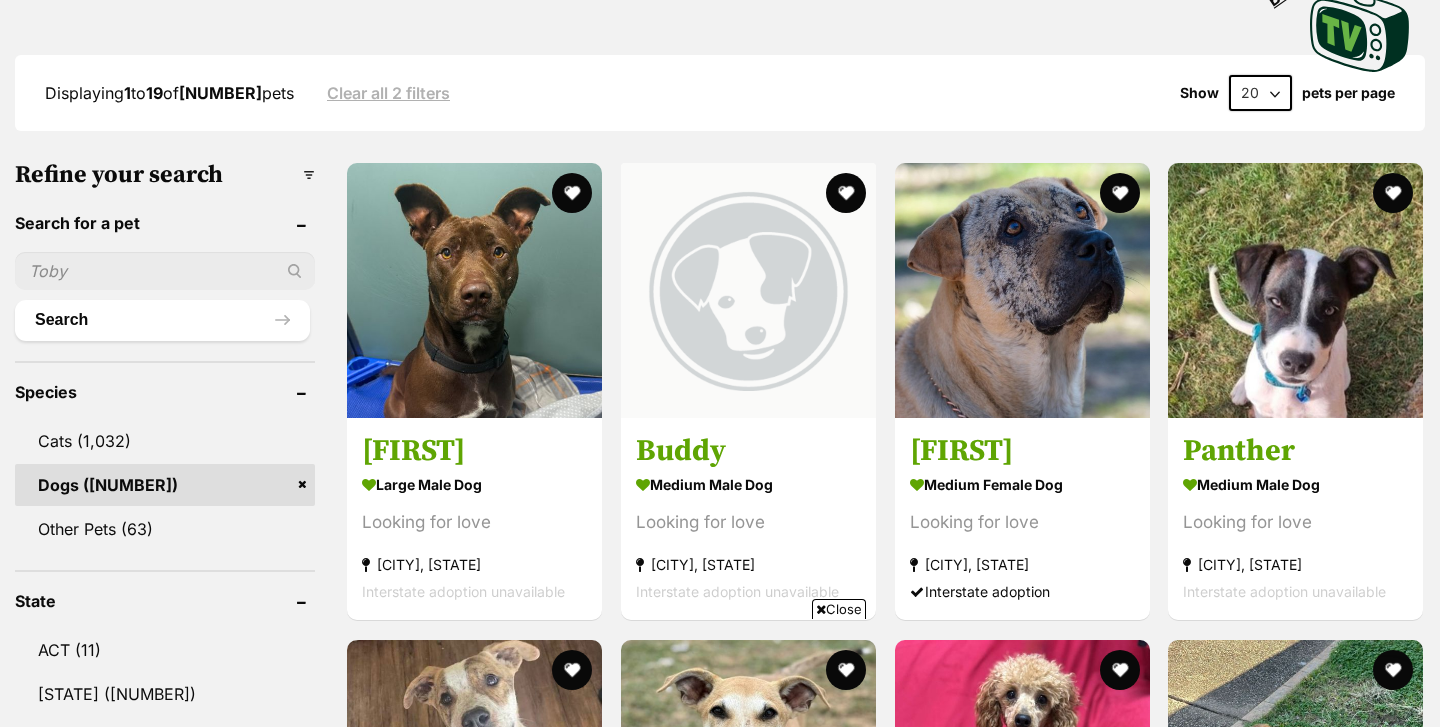 click on "20 40 60" at bounding box center [1260, 93] 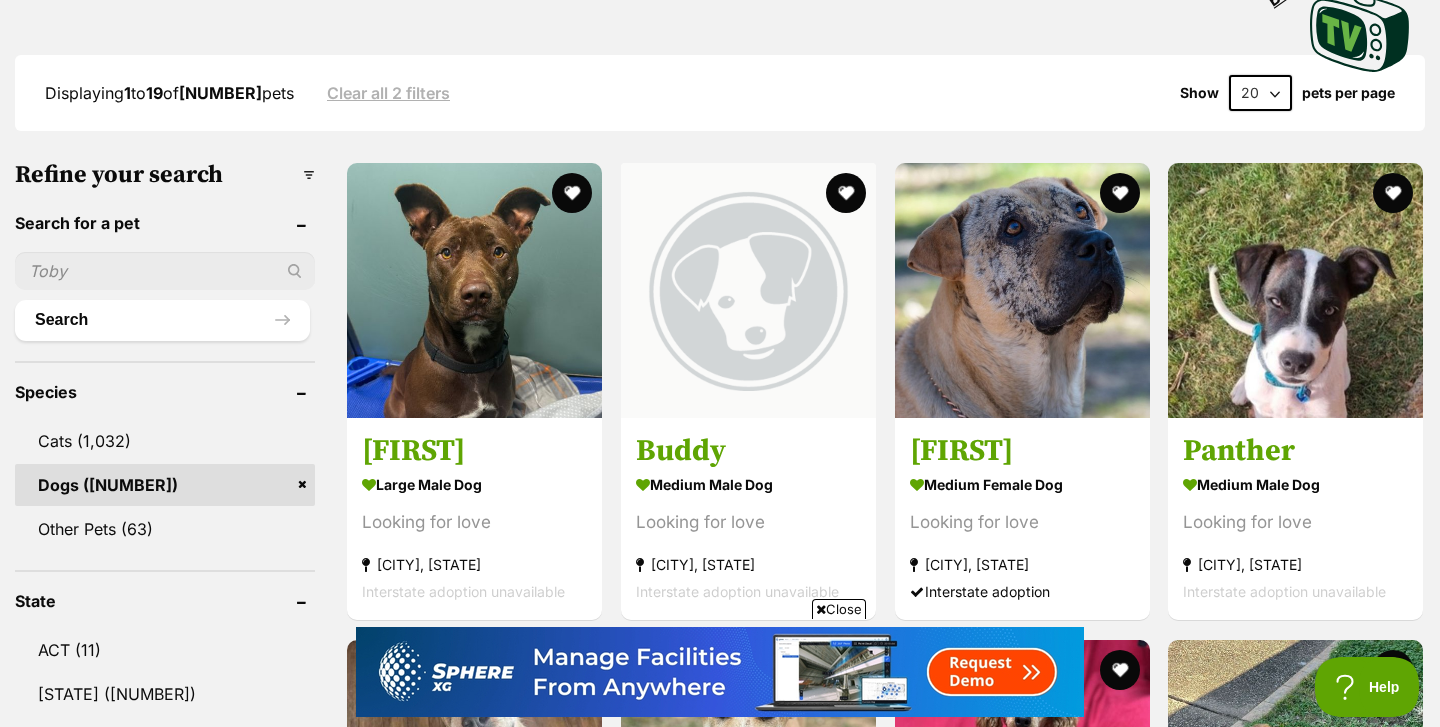 scroll, scrollTop: 0, scrollLeft: 0, axis: both 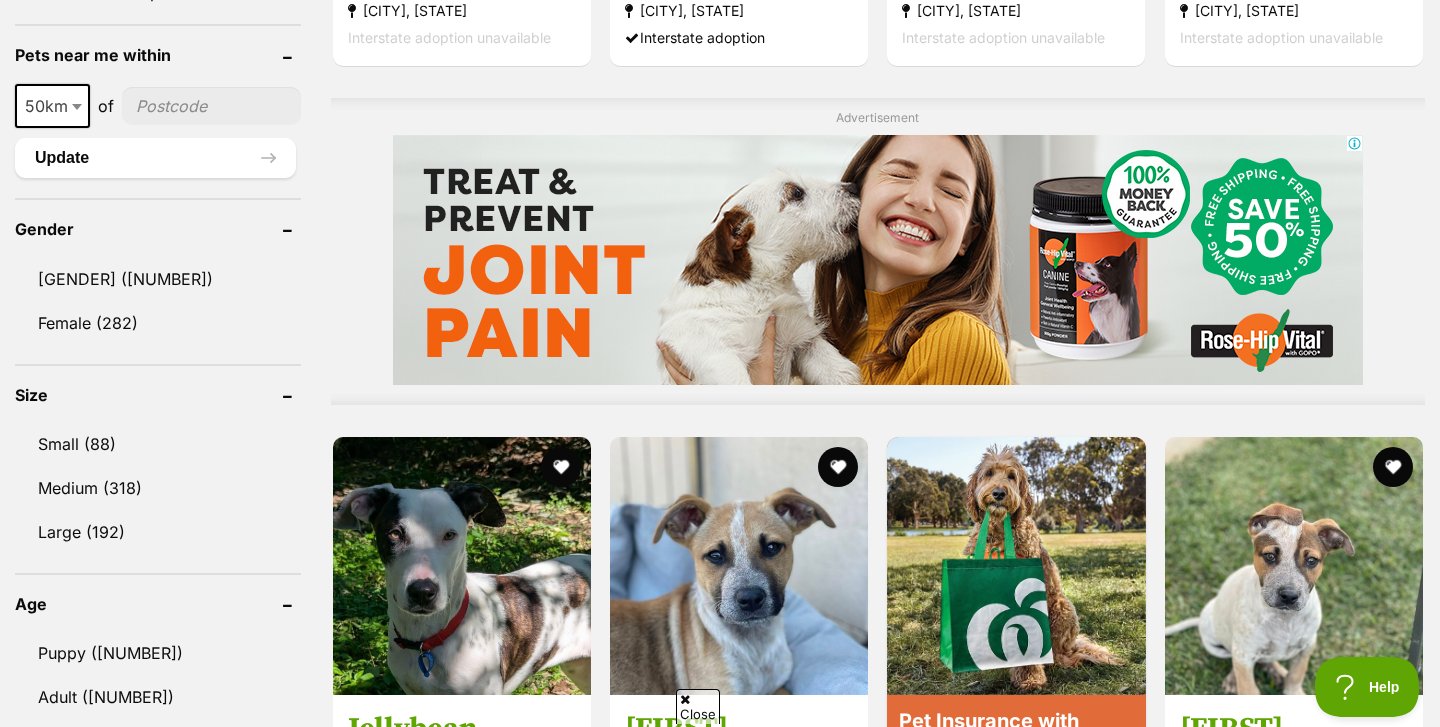 click on "Close" at bounding box center [698, 706] 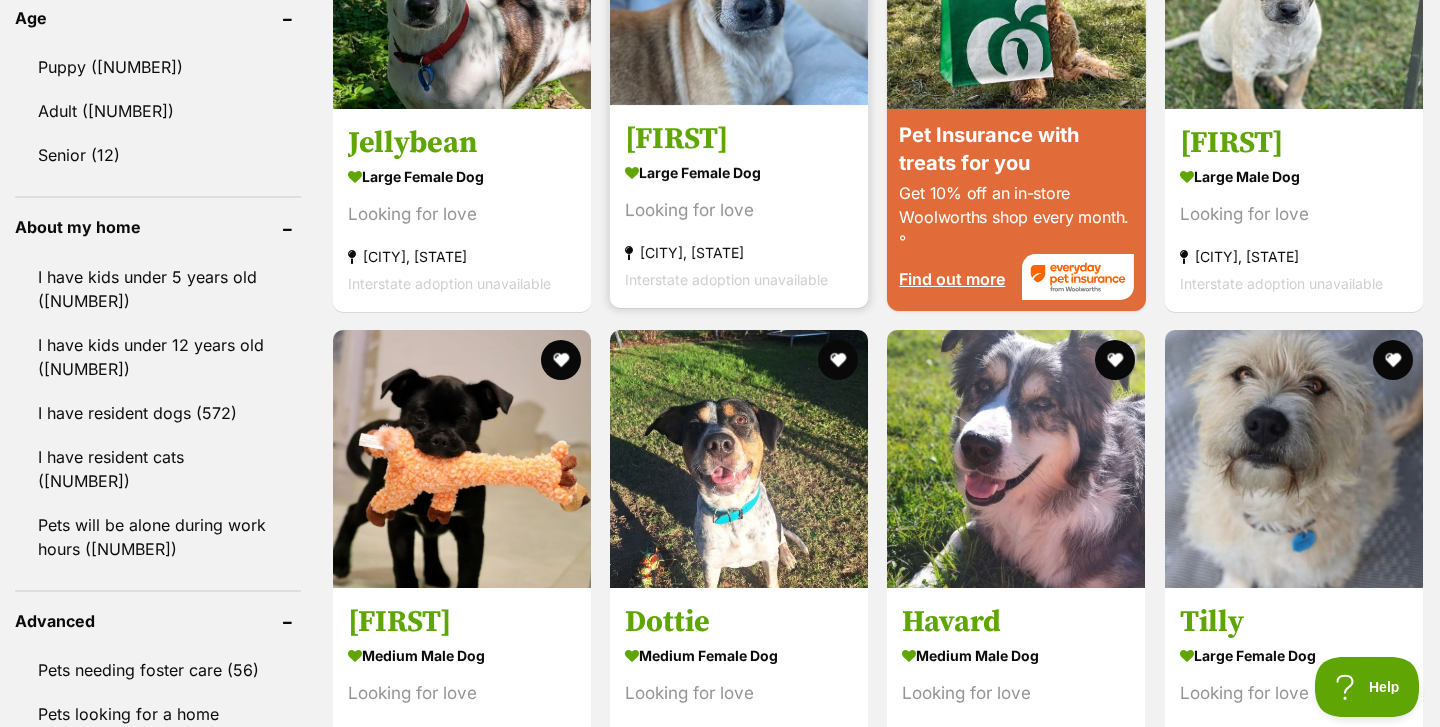 scroll, scrollTop: 0, scrollLeft: 0, axis: both 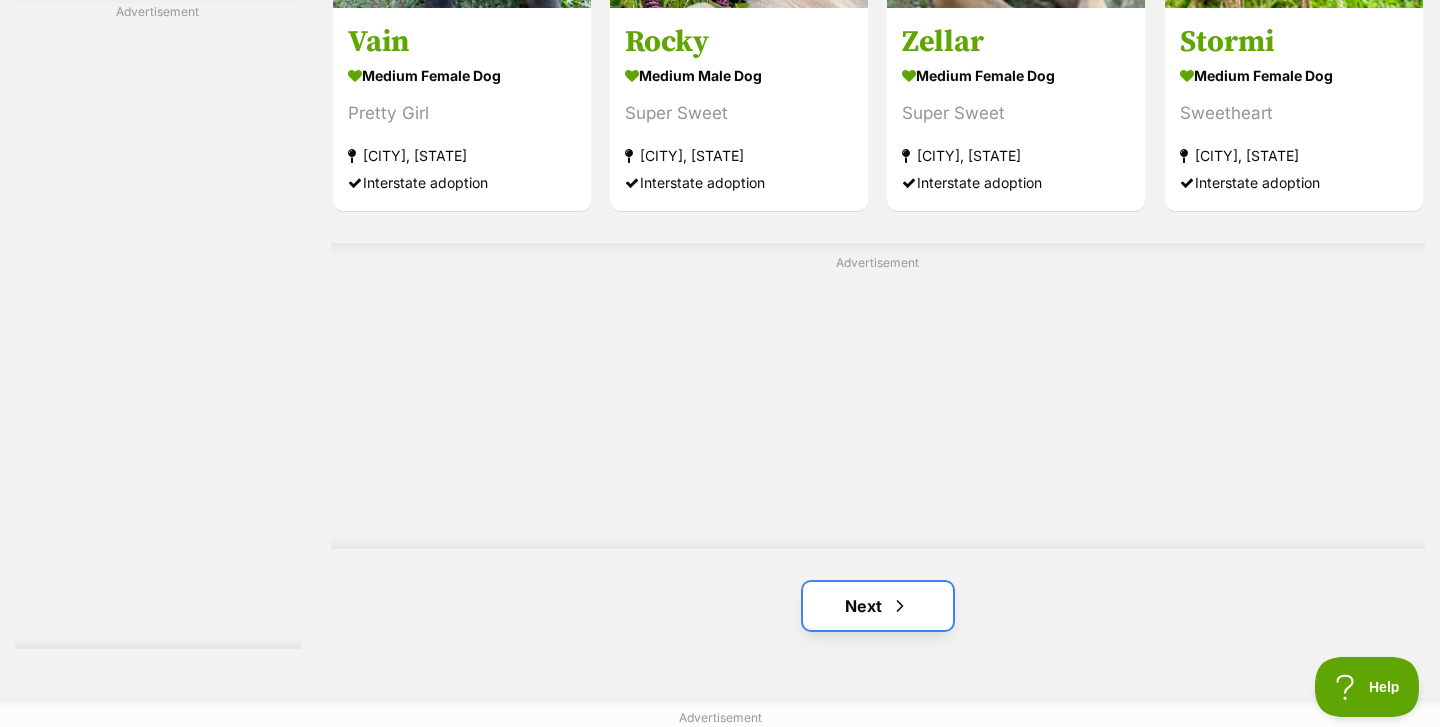 click on "Next" at bounding box center [878, 606] 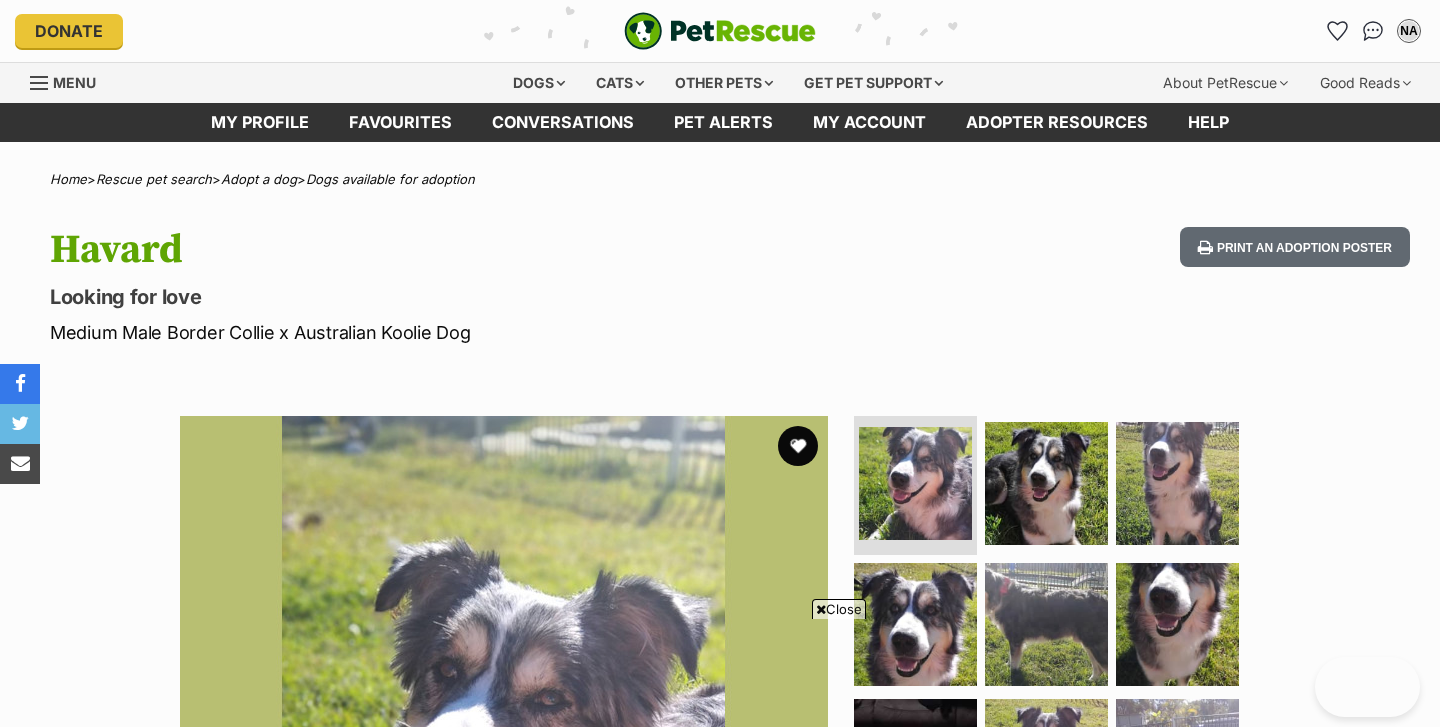 scroll, scrollTop: 378, scrollLeft: 0, axis: vertical 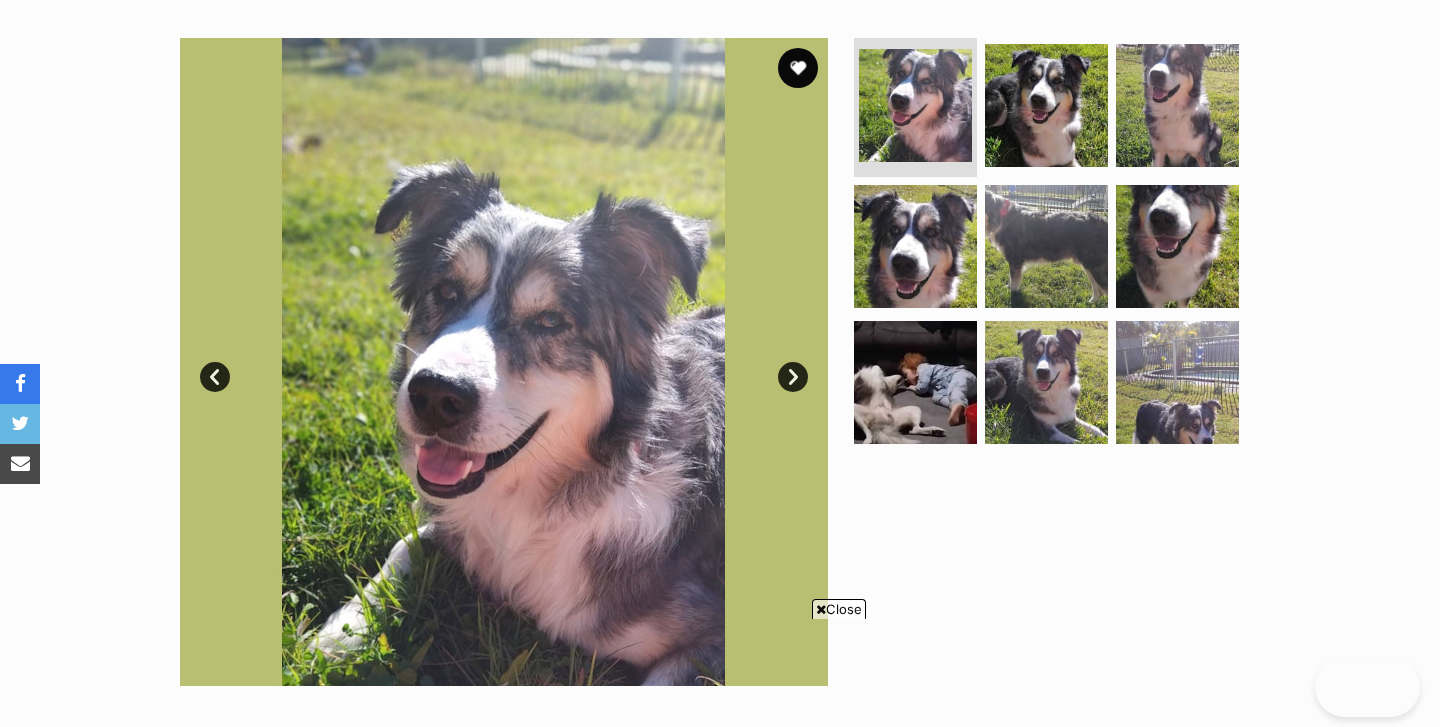 click on "Next" at bounding box center [793, 377] 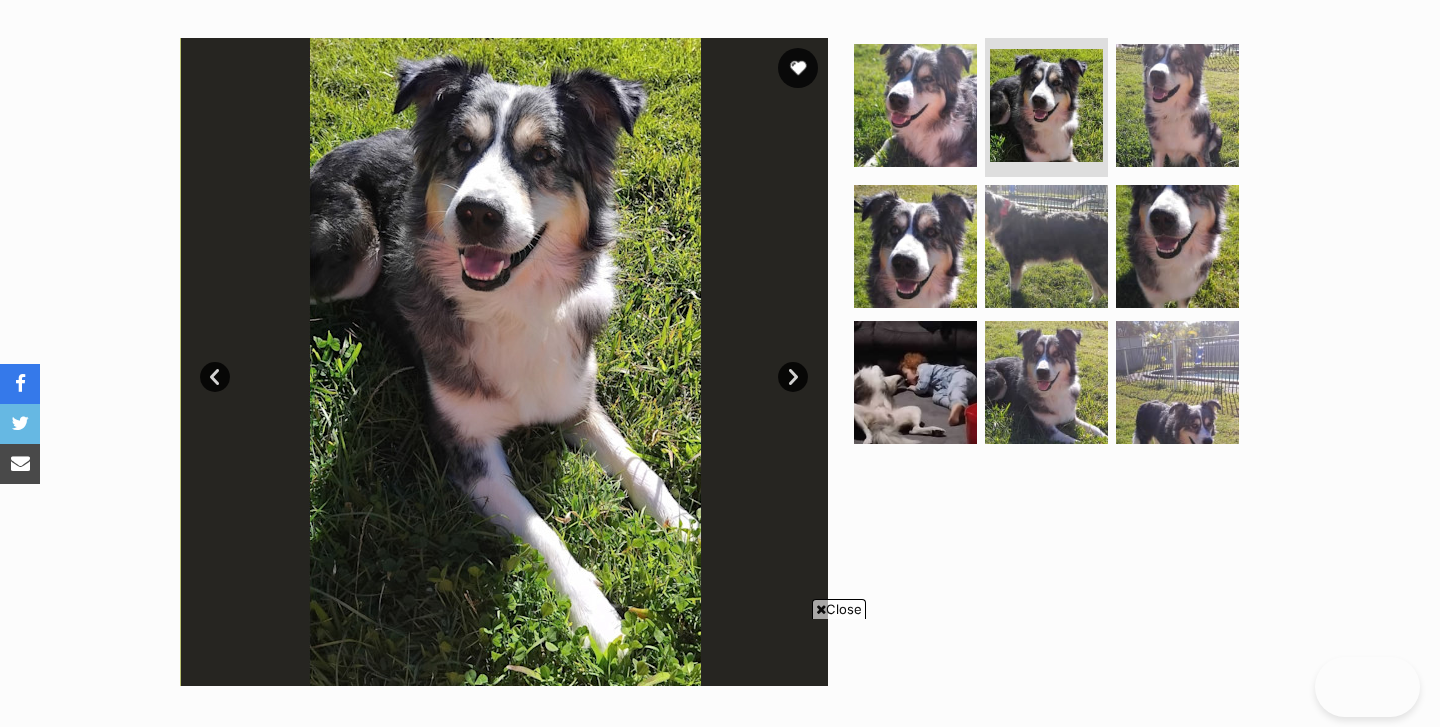 click on "Next" at bounding box center [793, 377] 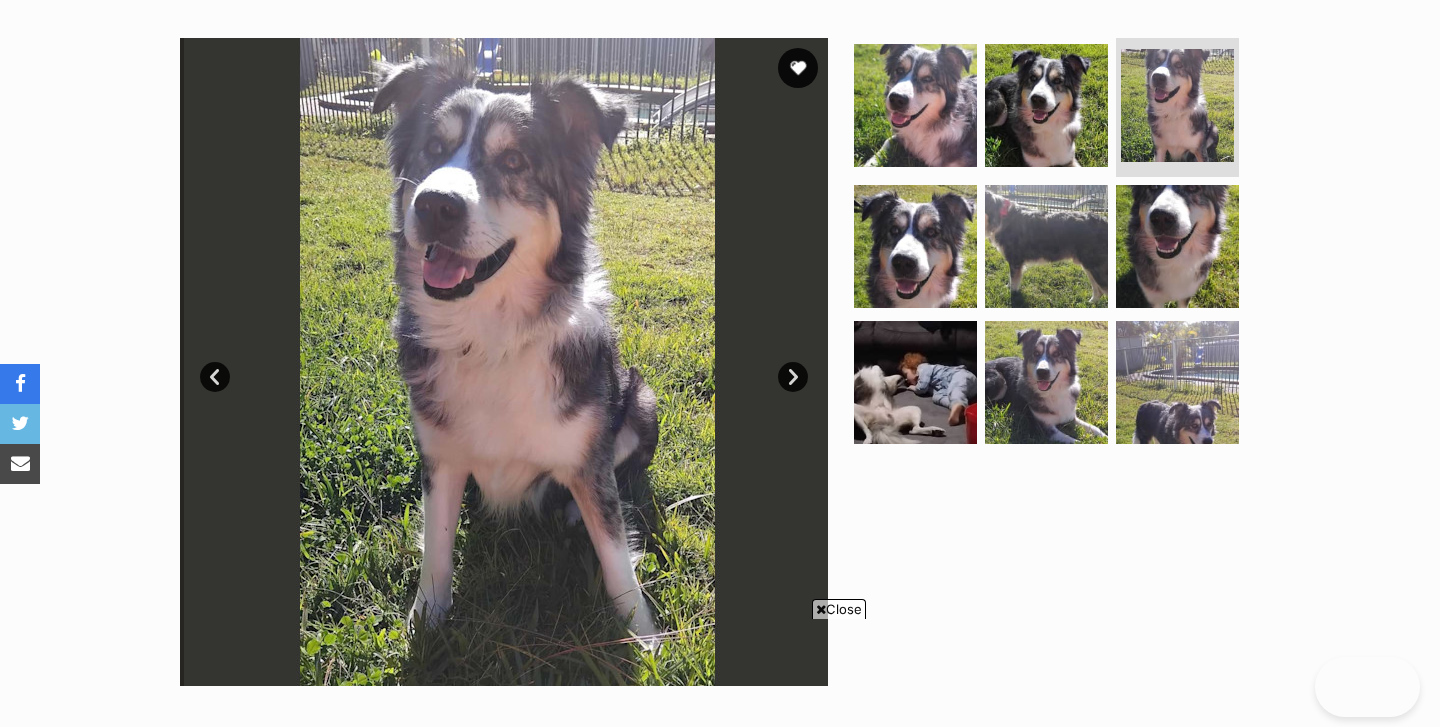click on "Next" at bounding box center (793, 377) 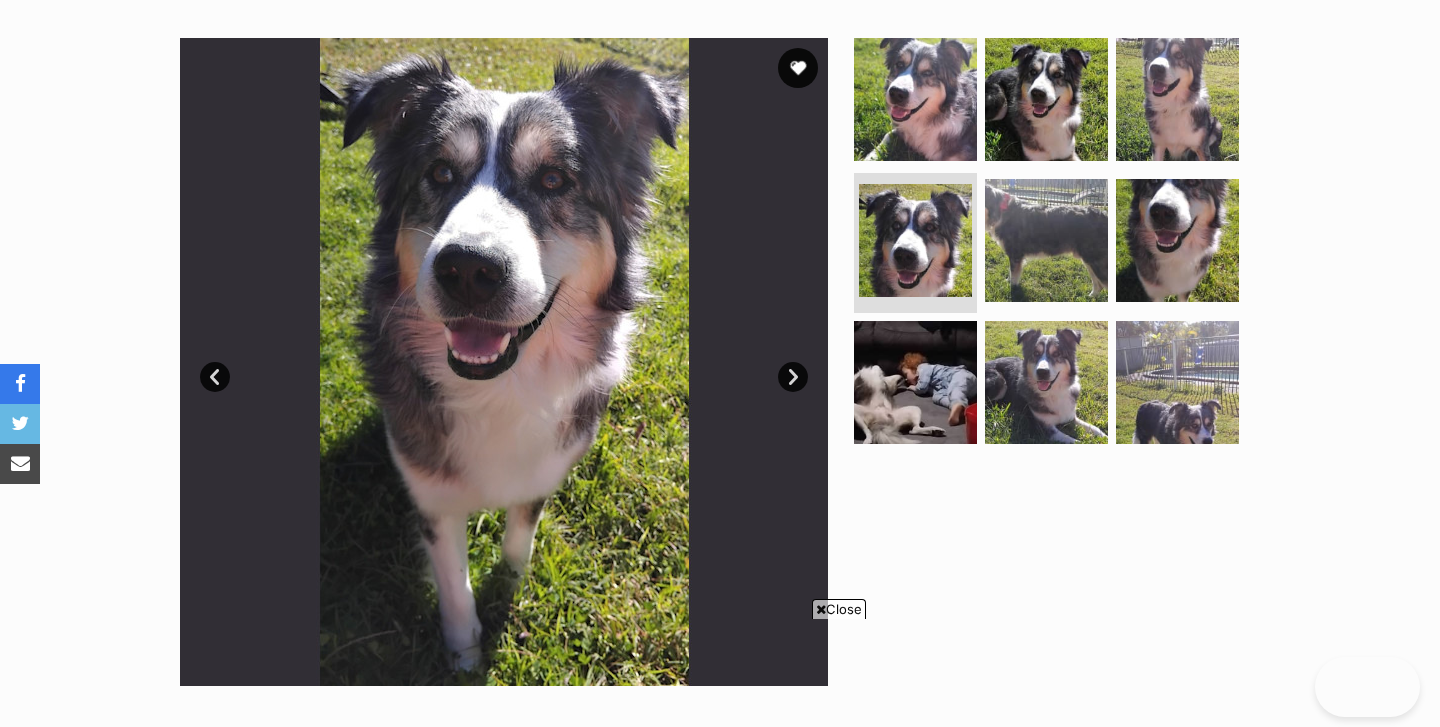 click on "Next" at bounding box center [793, 377] 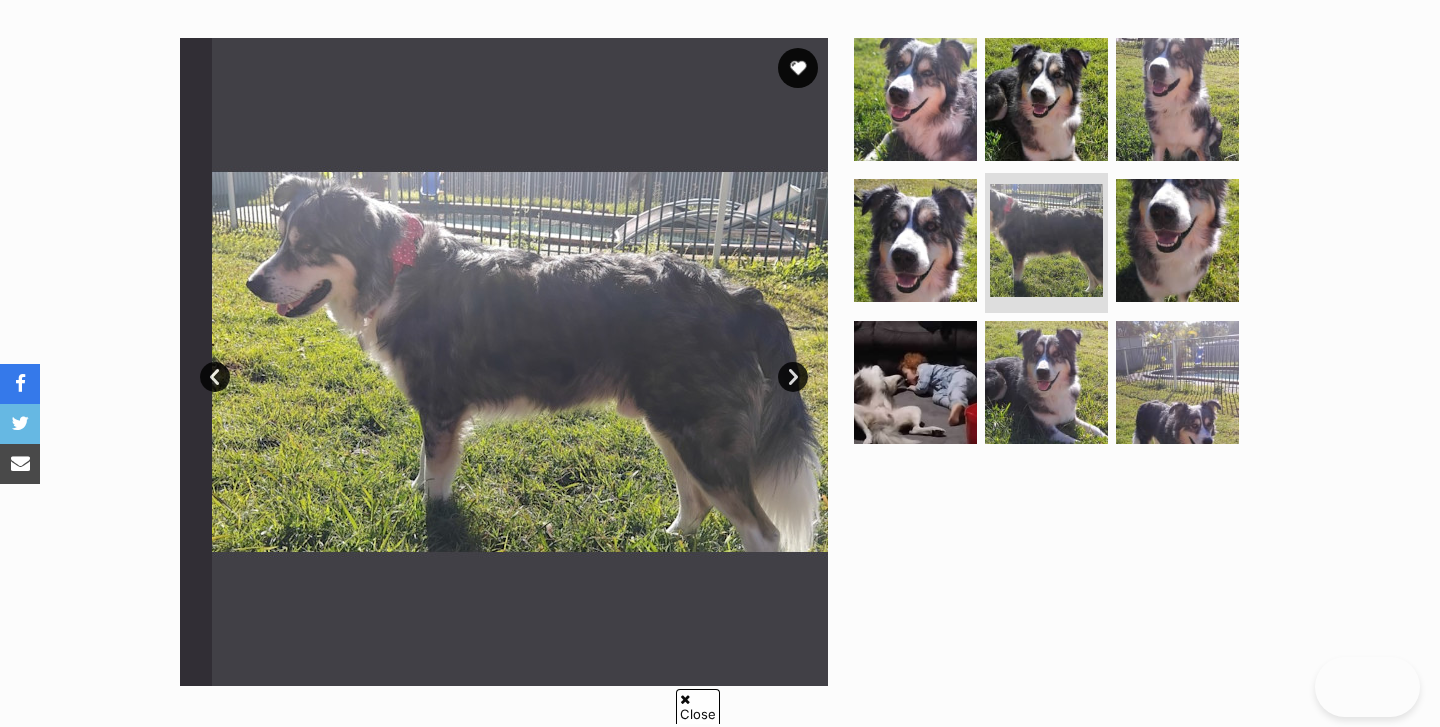 click on "Next" at bounding box center (793, 377) 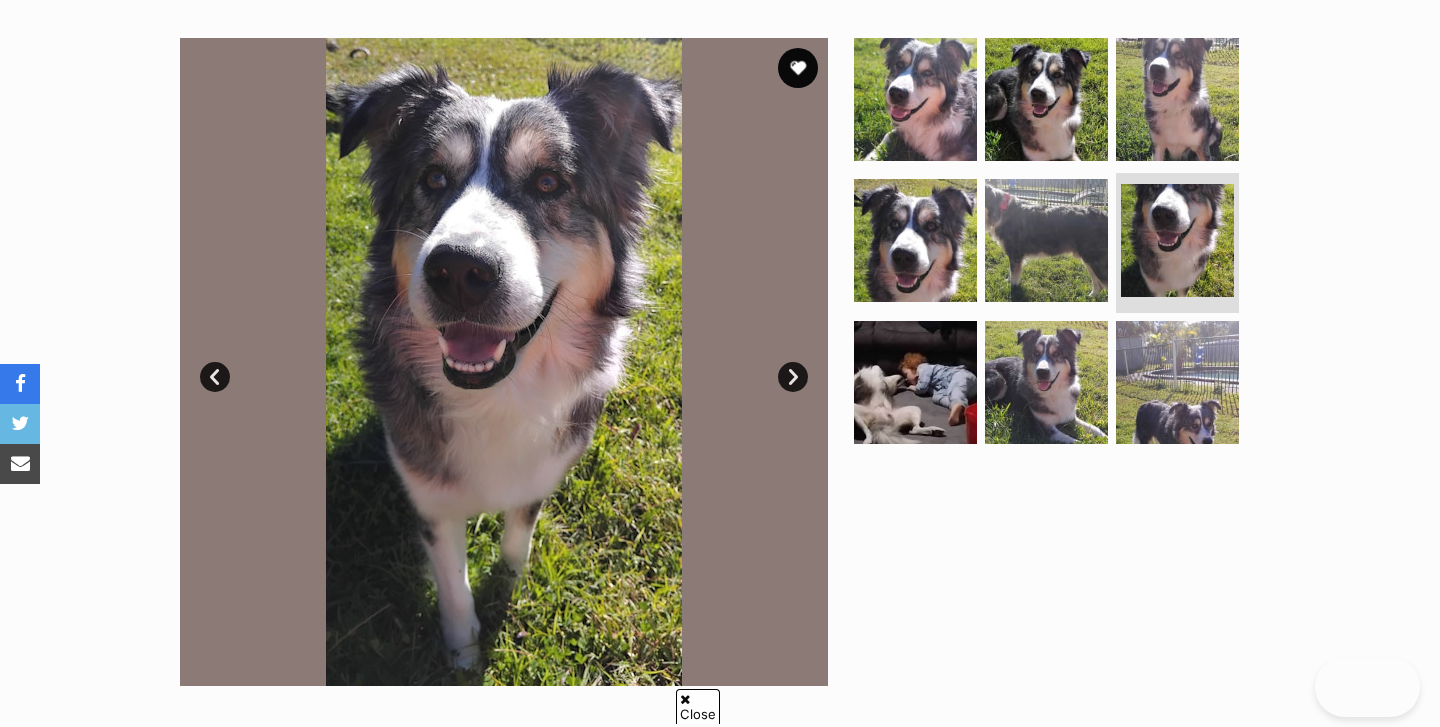 click on "Next" at bounding box center [793, 377] 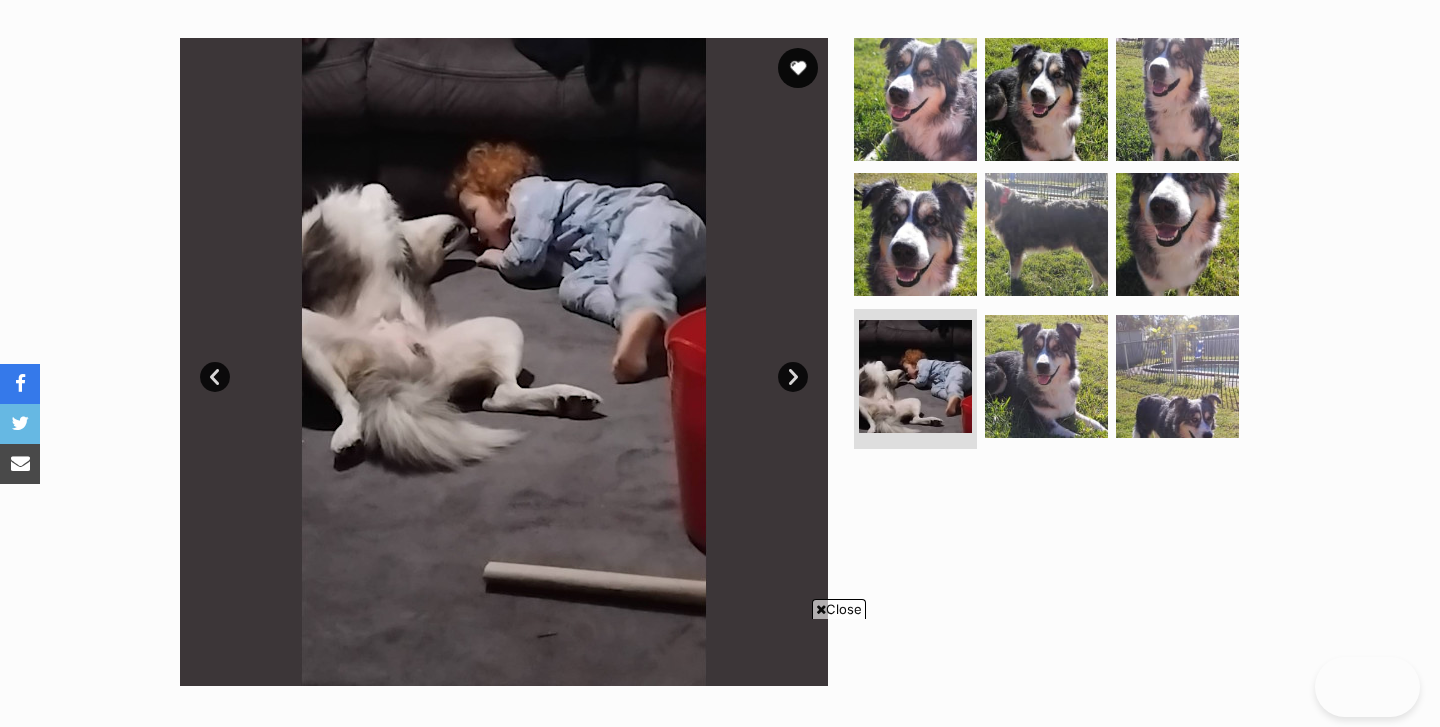 click on "Next" at bounding box center (793, 377) 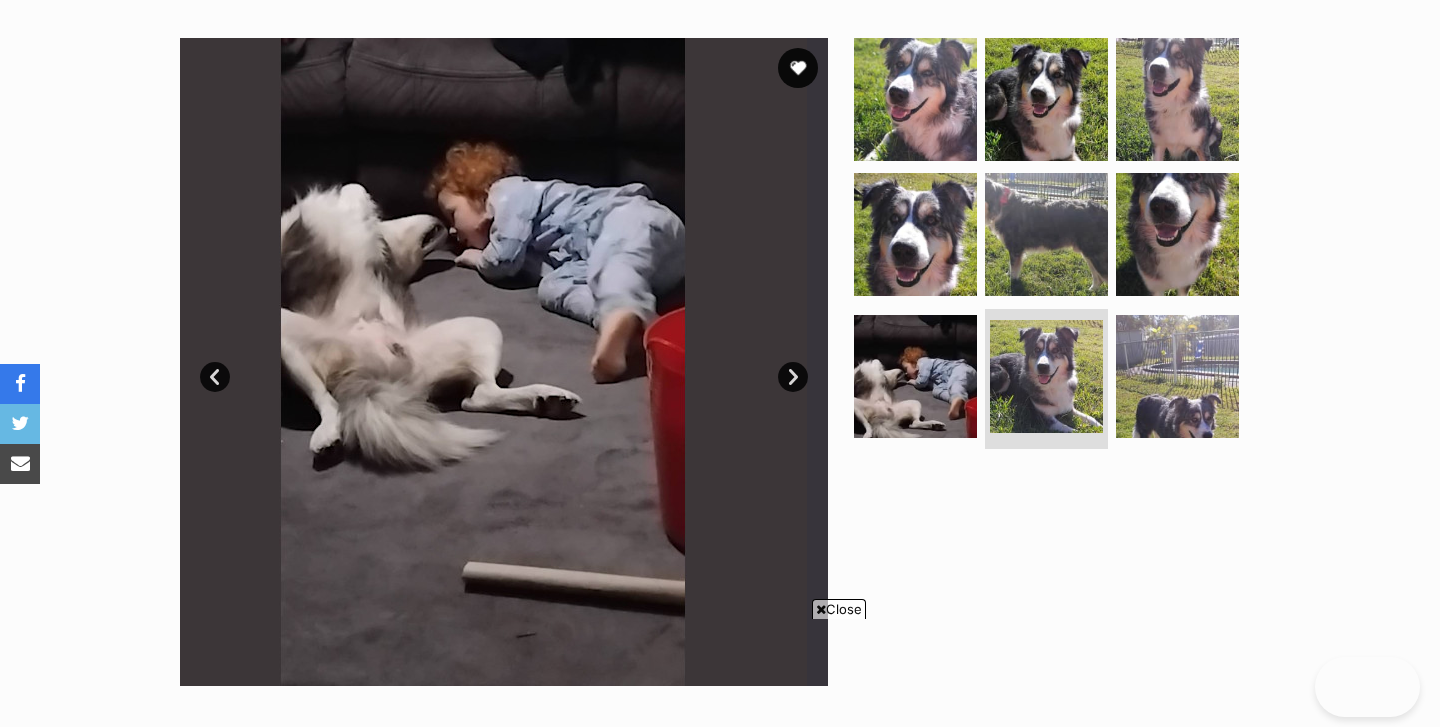 click on "Next" at bounding box center [793, 377] 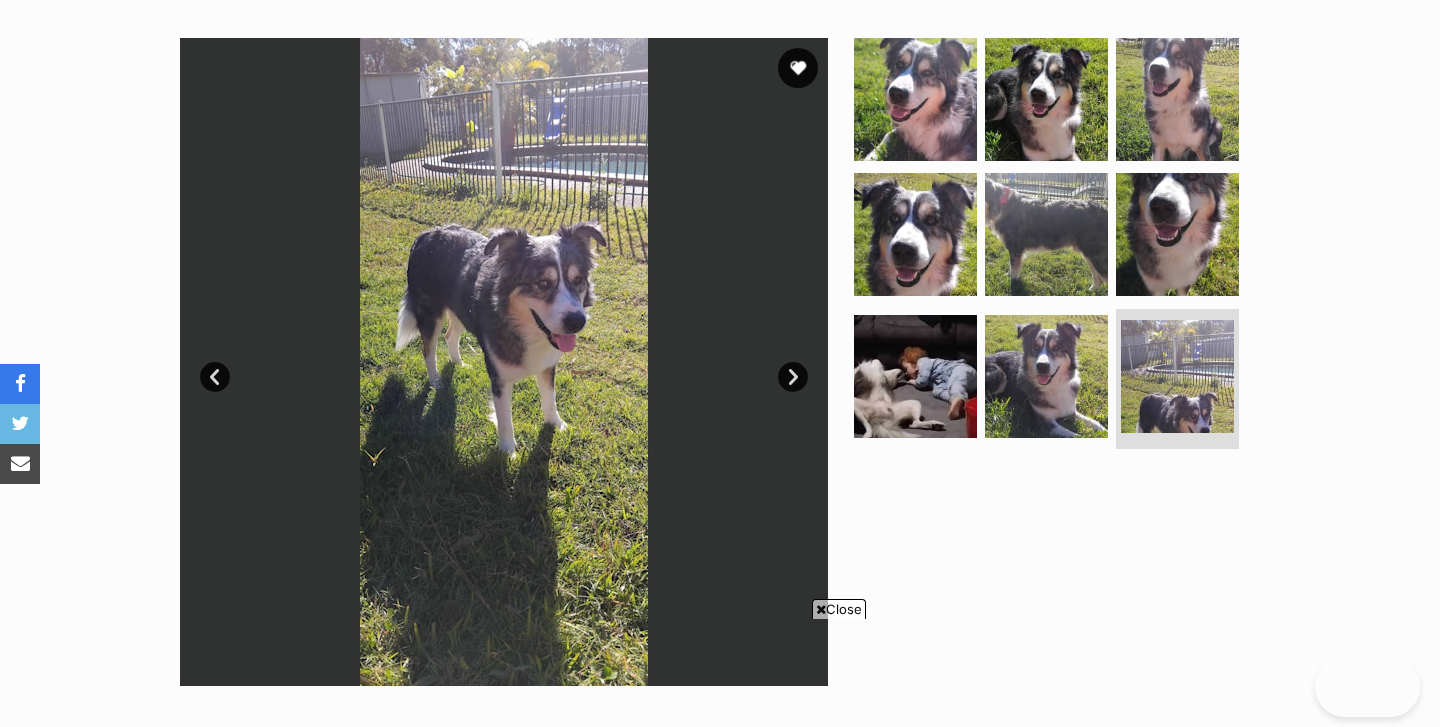 scroll, scrollTop: 856, scrollLeft: 0, axis: vertical 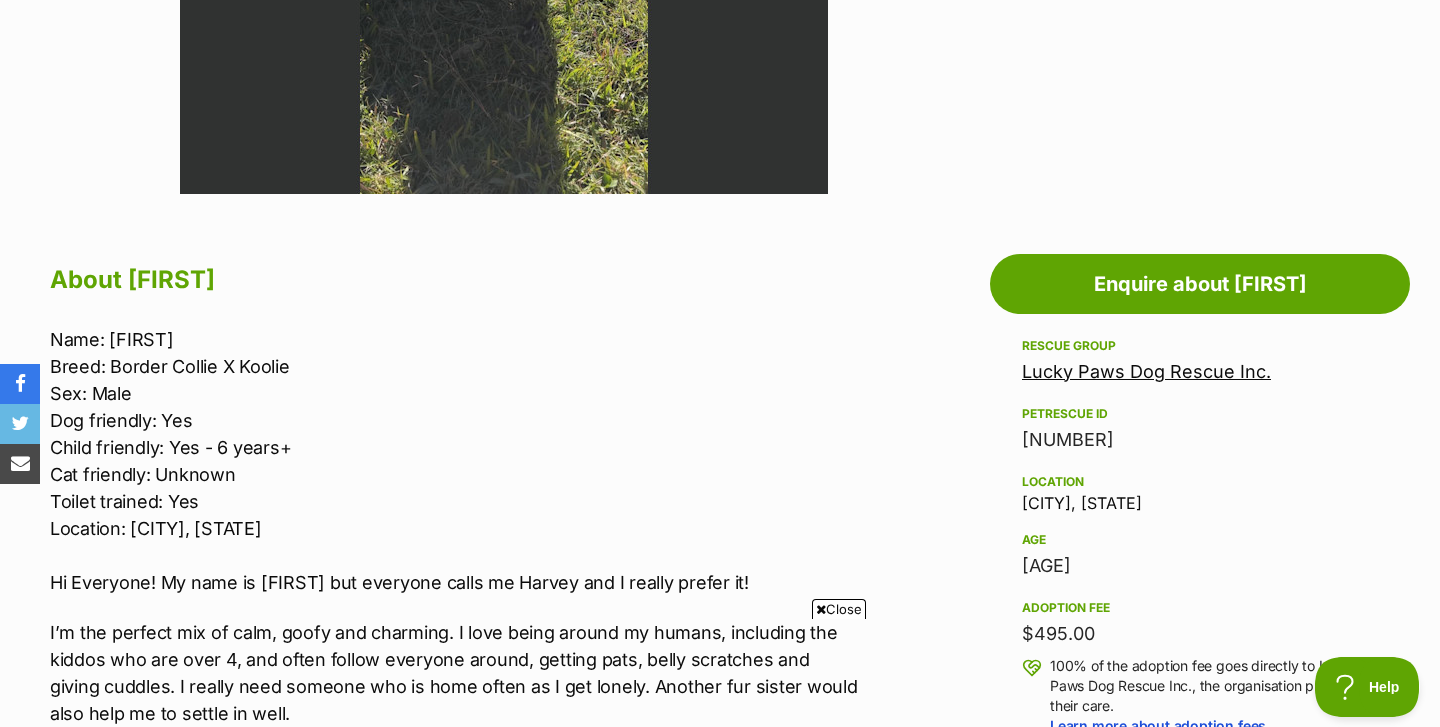 click on "Close" at bounding box center [839, 609] 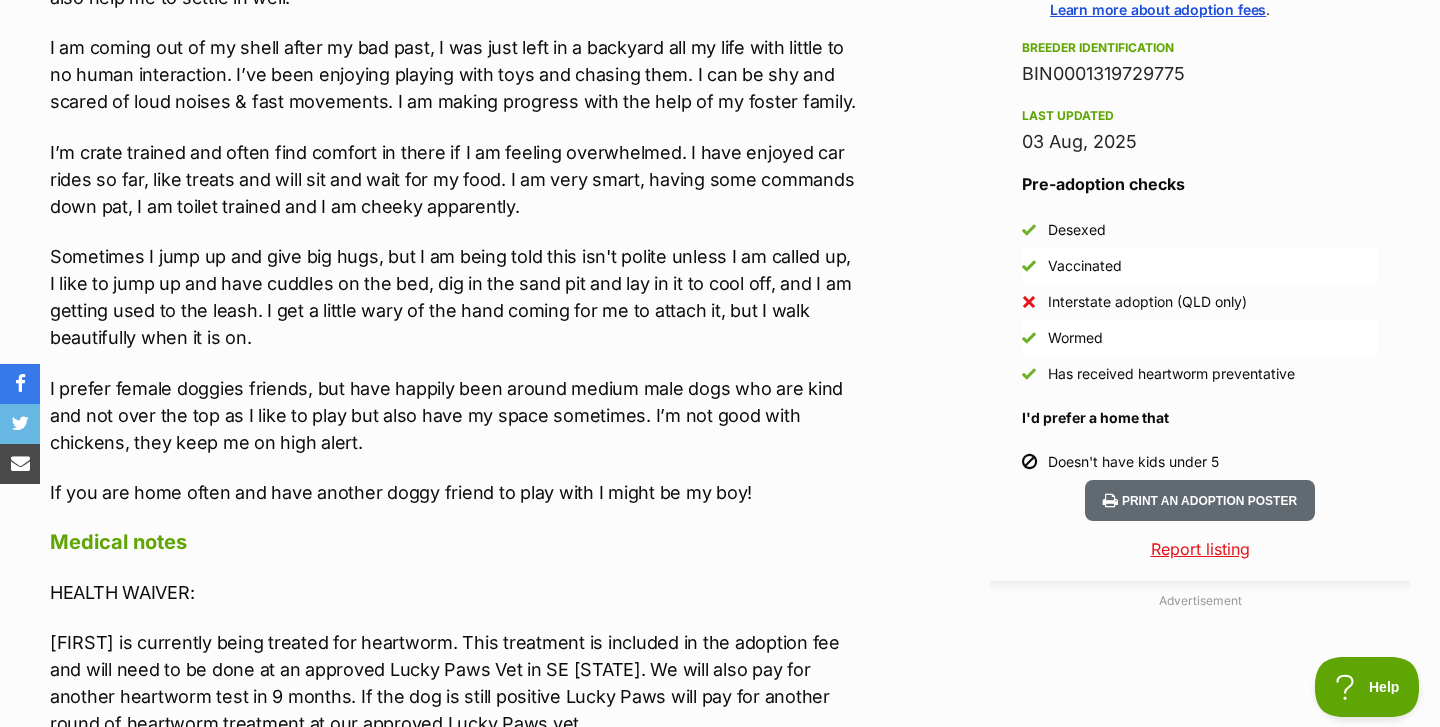 scroll, scrollTop: 361, scrollLeft: 0, axis: vertical 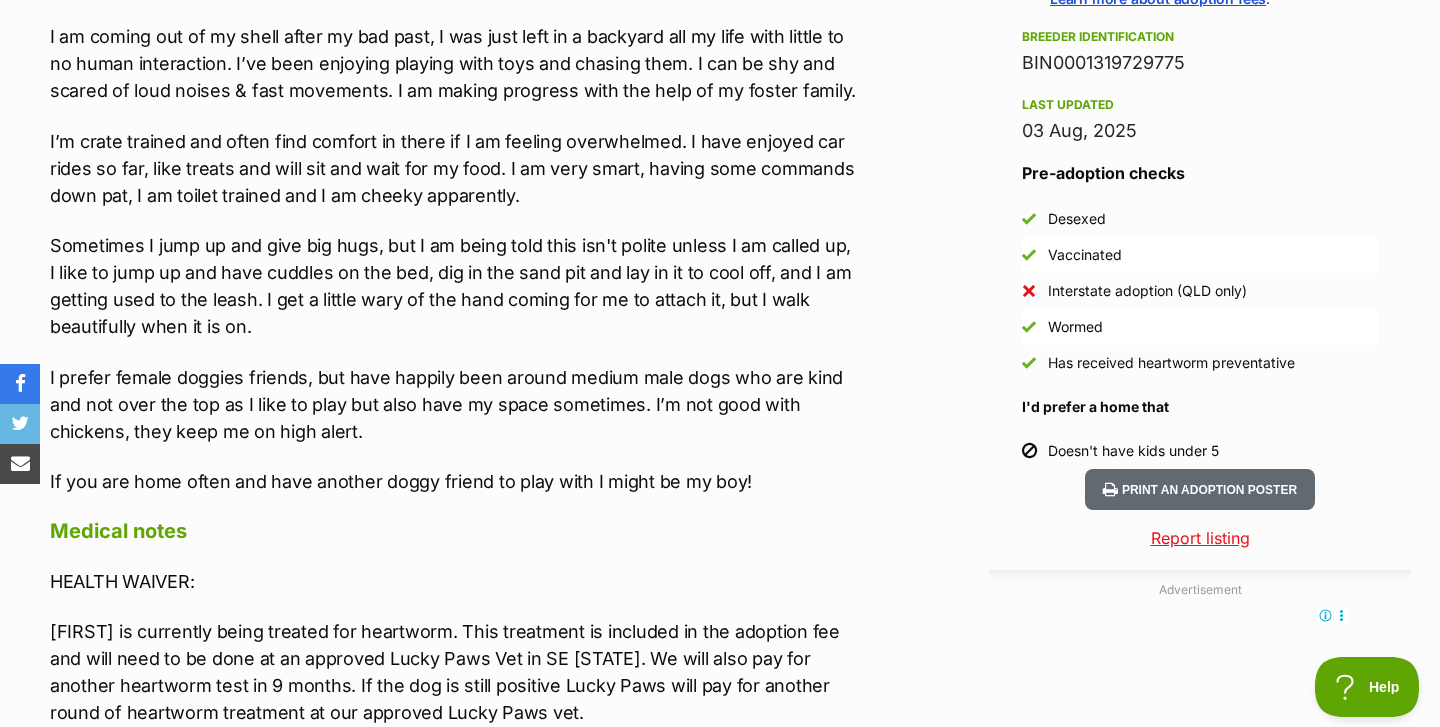 click at bounding box center [798, -1151] 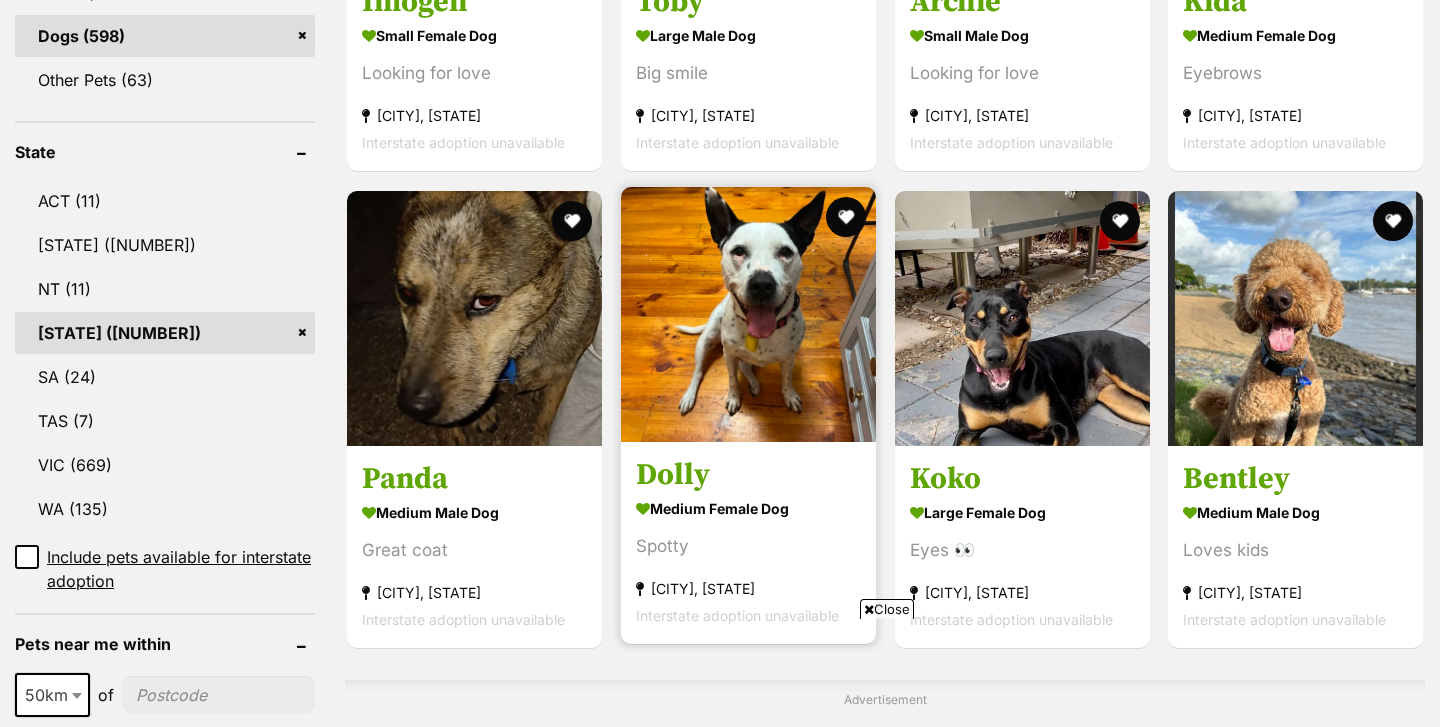 scroll, scrollTop: 1666, scrollLeft: 0, axis: vertical 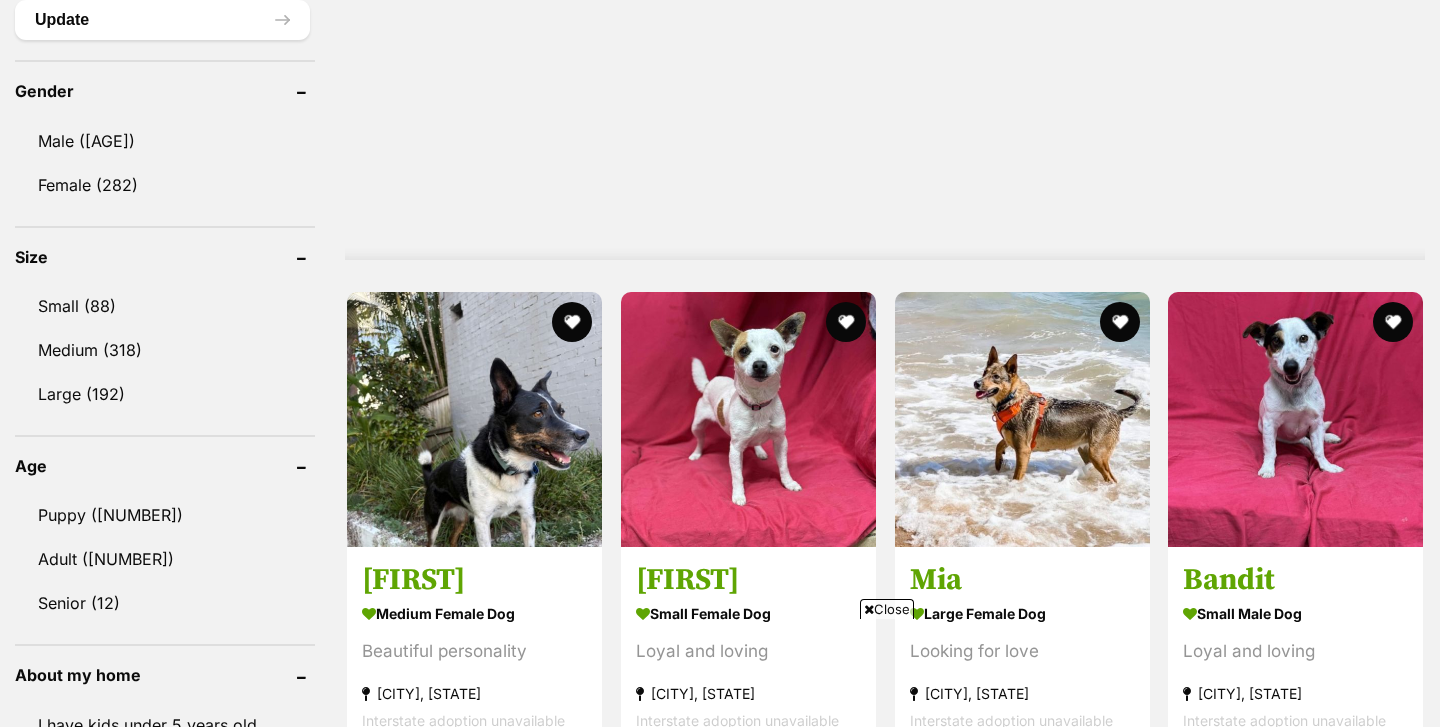 click on "Close" at bounding box center [887, 609] 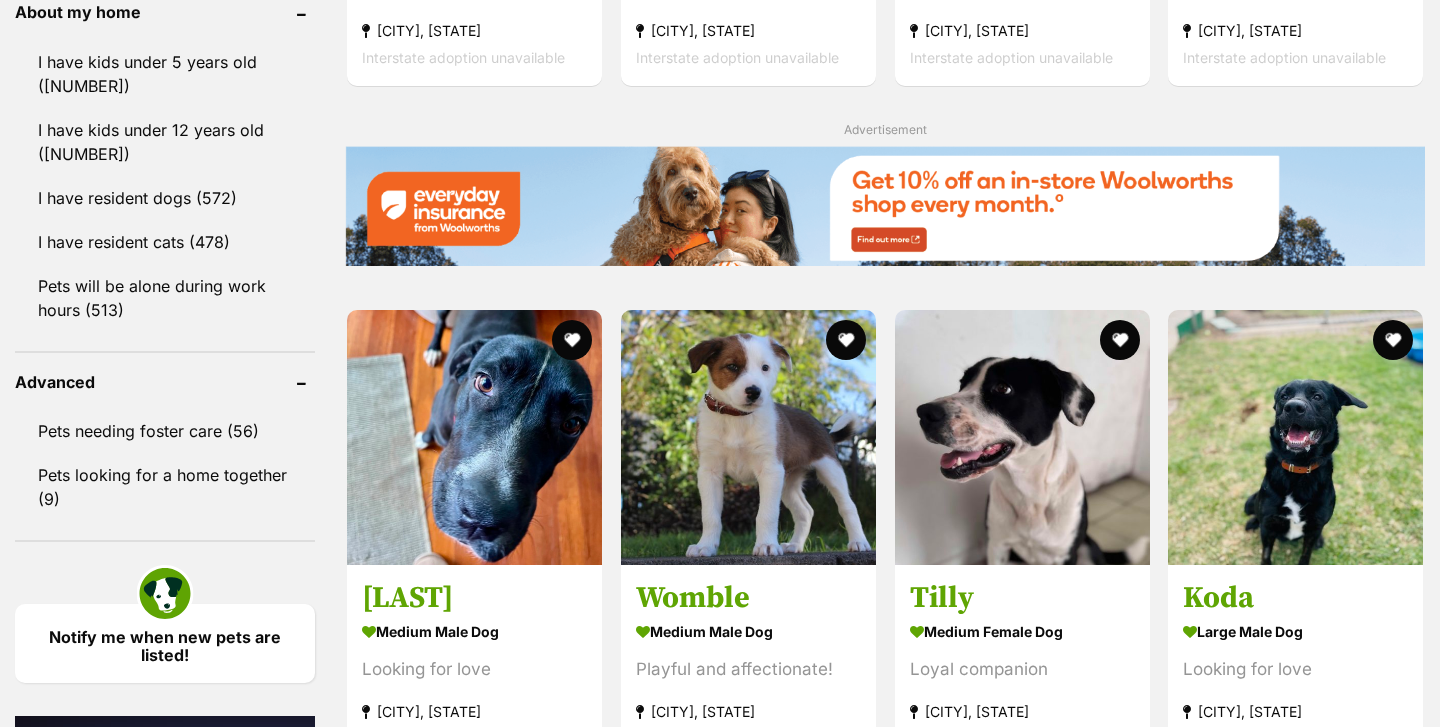 scroll, scrollTop: 0, scrollLeft: 0, axis: both 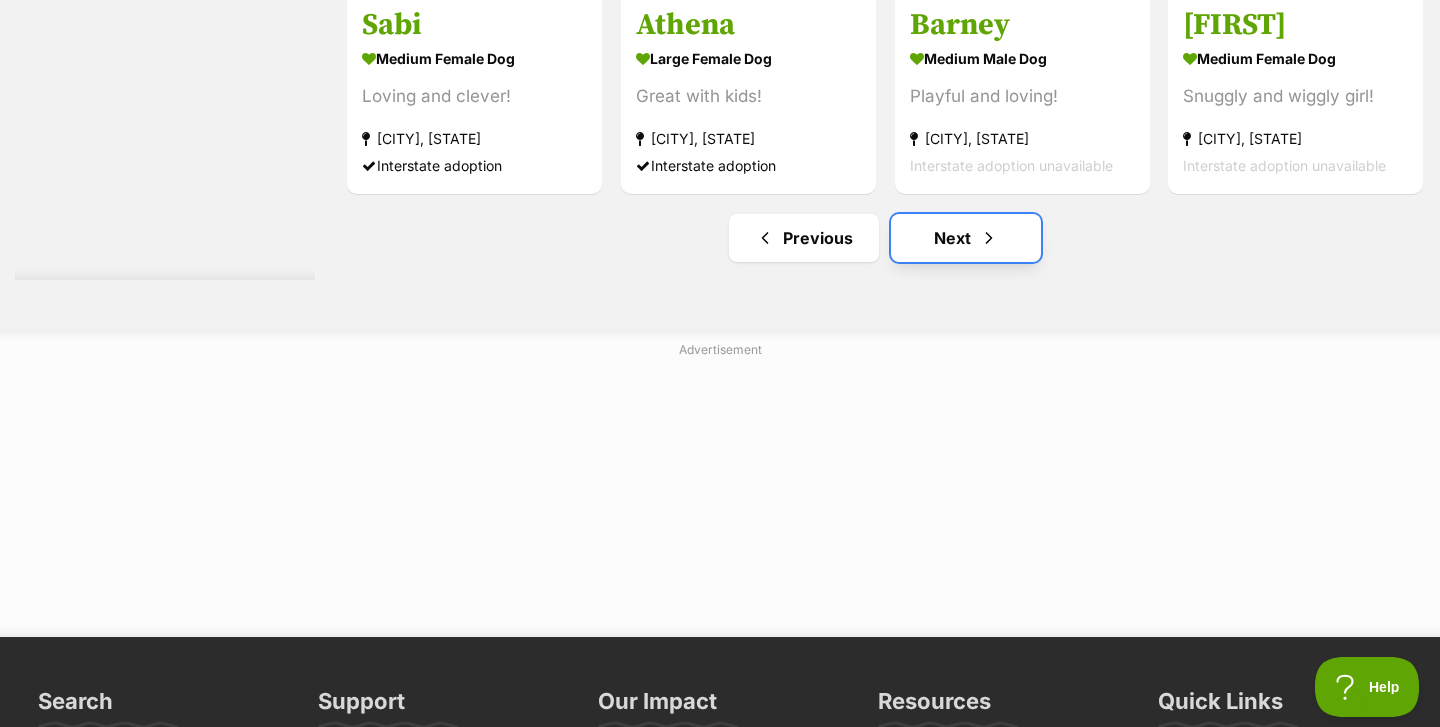click on "Next" at bounding box center [966, 238] 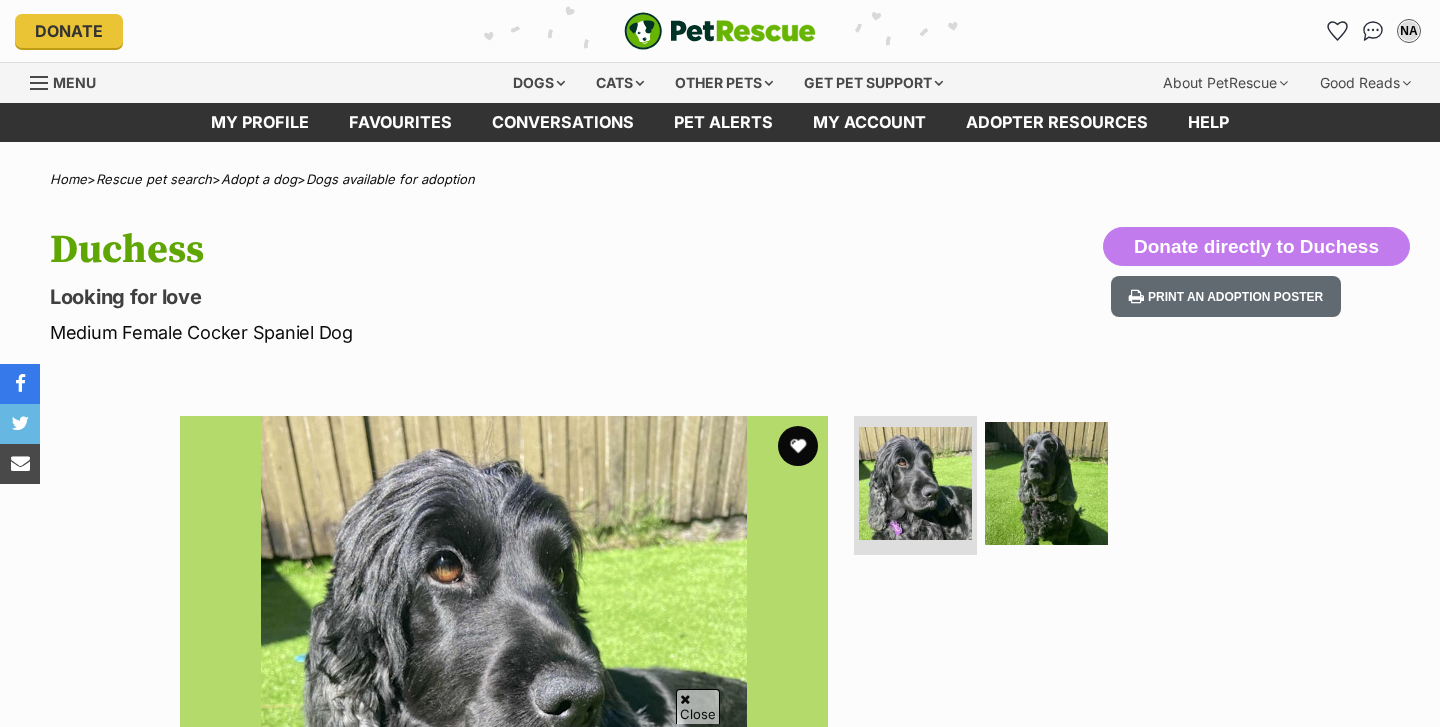 drag, startPoint x: 794, startPoint y: 358, endPoint x: 845, endPoint y: 350, distance: 51.62364 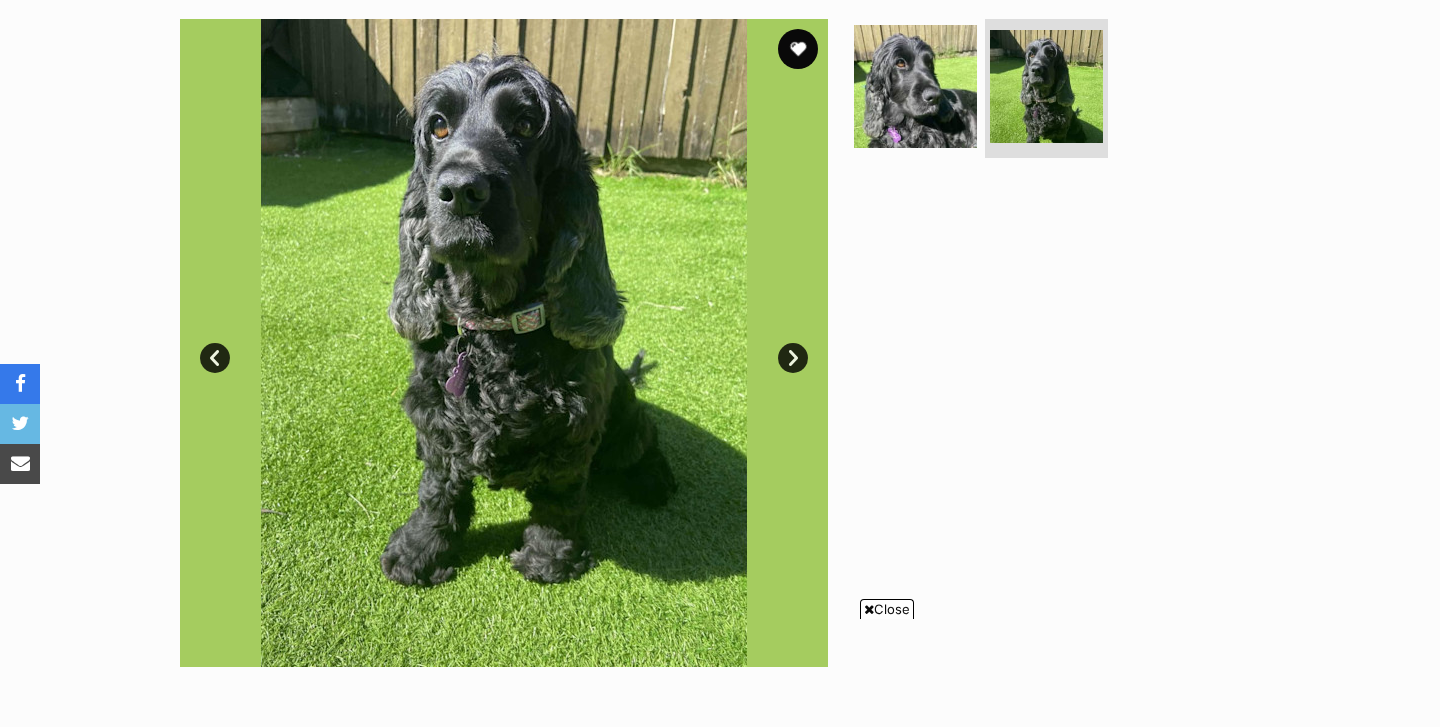 scroll, scrollTop: 995, scrollLeft: 0, axis: vertical 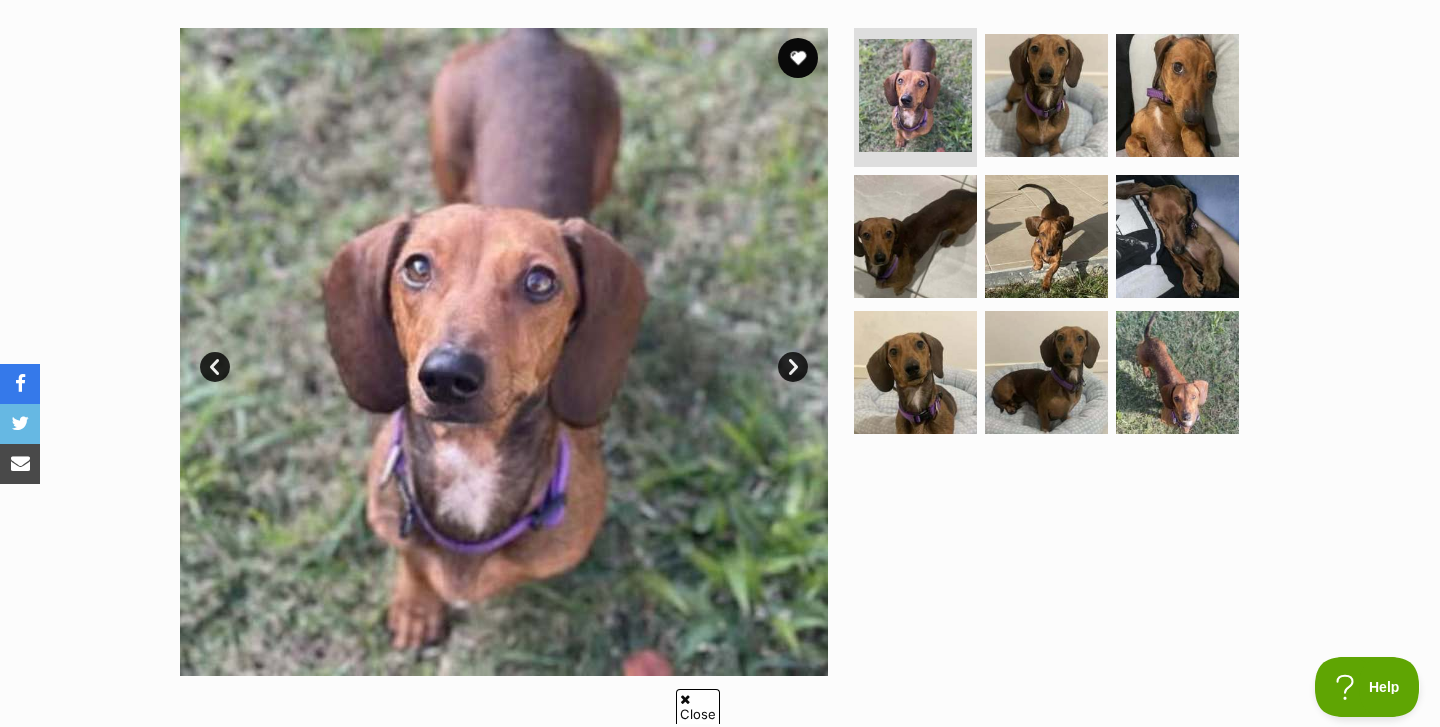 click on "Next" at bounding box center (793, 367) 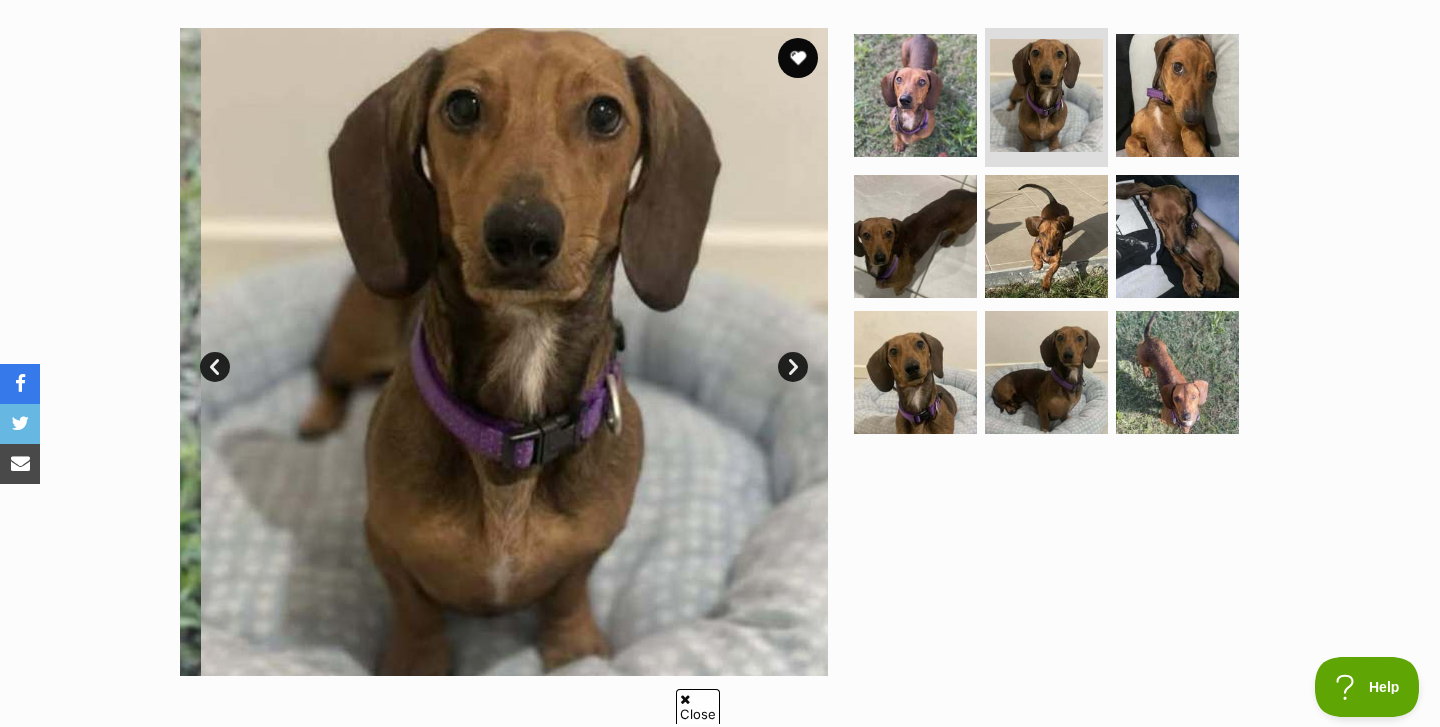 click on "Next" at bounding box center [793, 367] 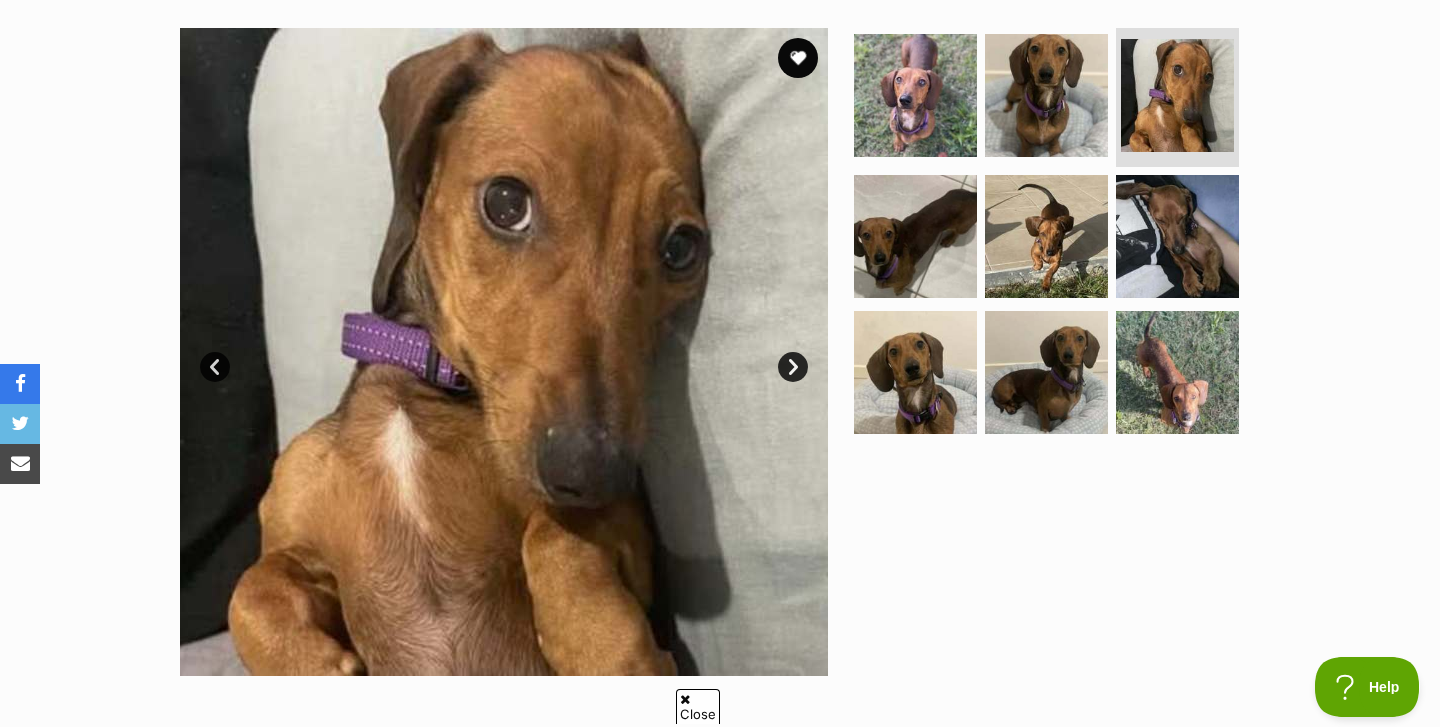 click on "Next" at bounding box center (793, 367) 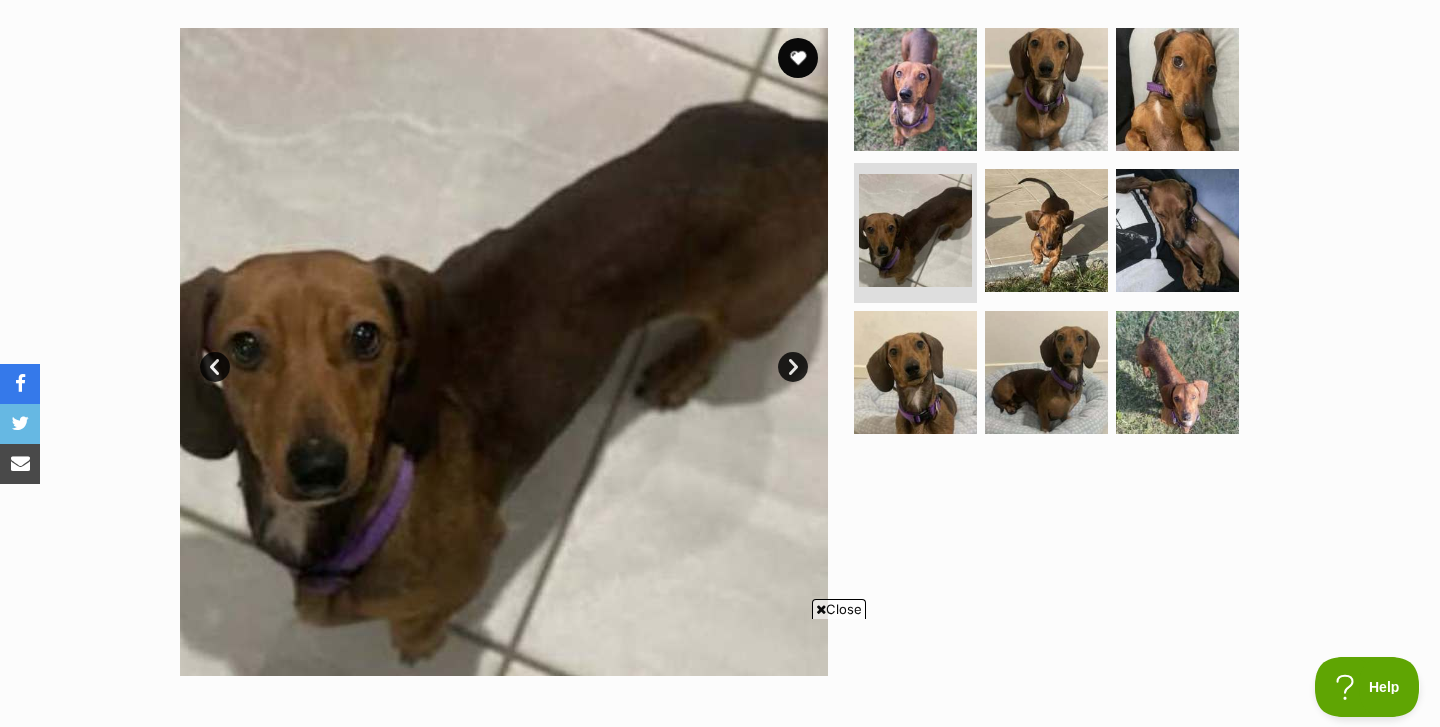click on "Next" at bounding box center [793, 367] 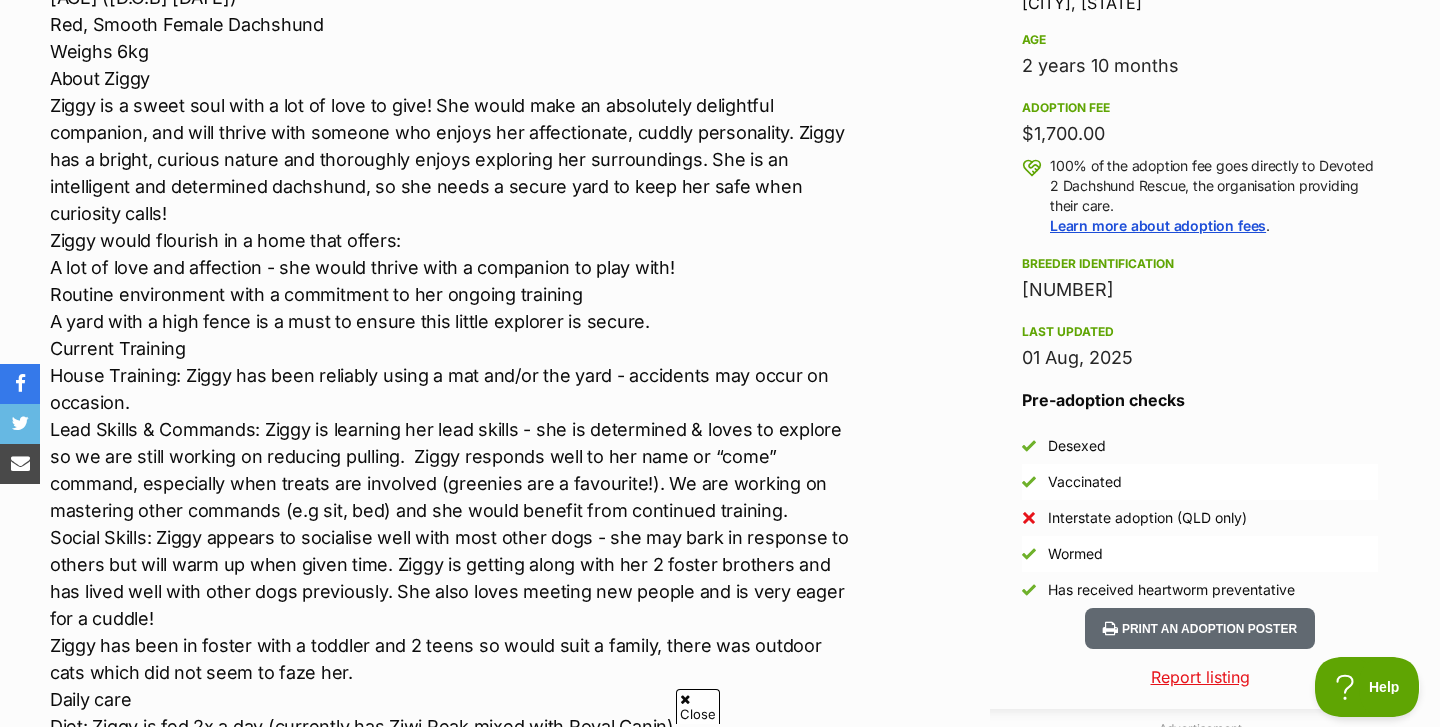 scroll, scrollTop: 0, scrollLeft: 0, axis: both 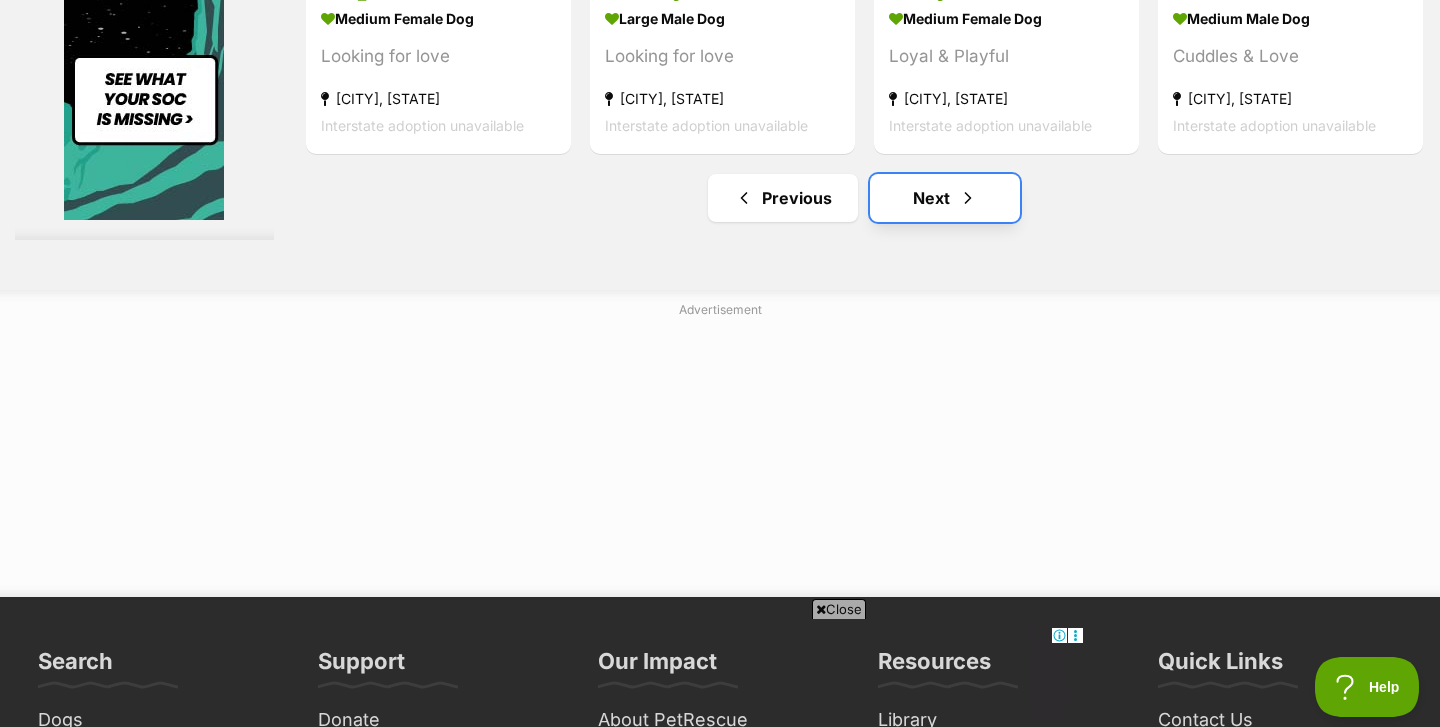 click on "Next" at bounding box center [945, 198] 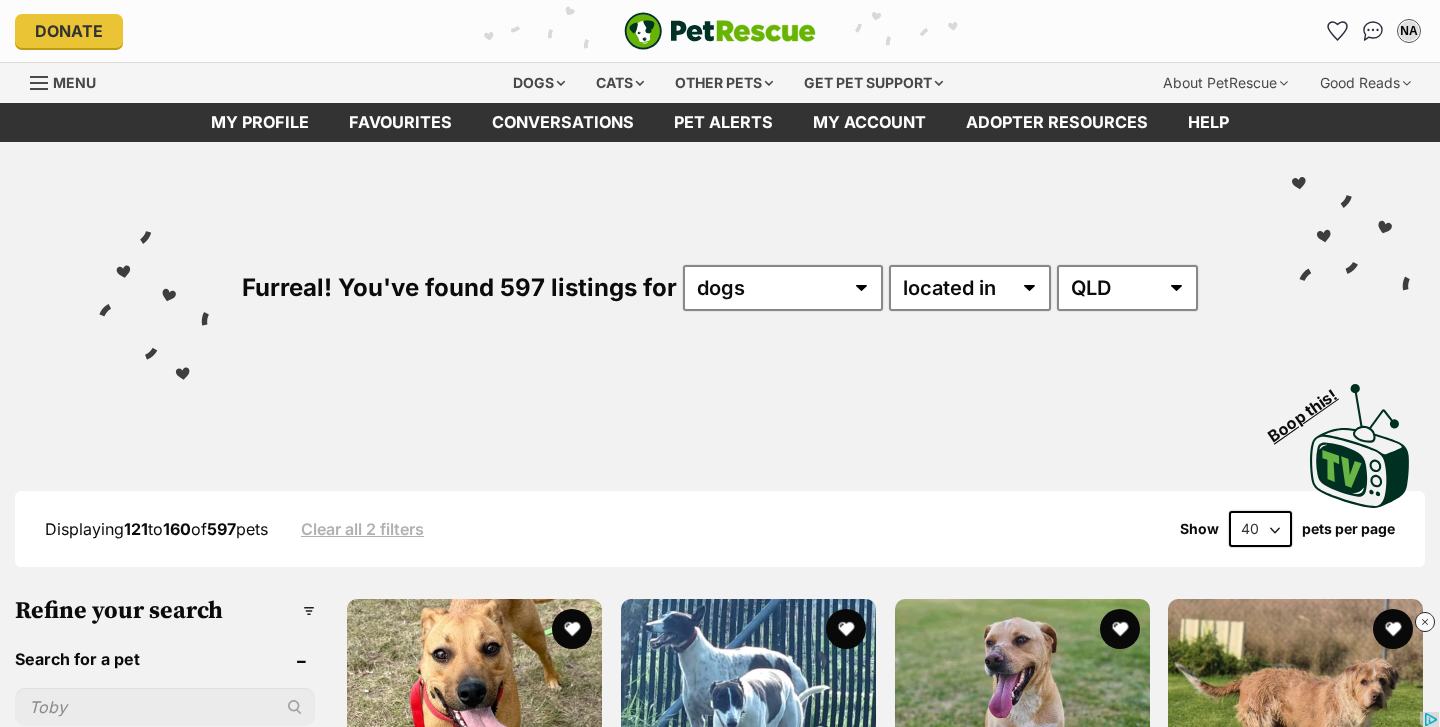 scroll, scrollTop: 0, scrollLeft: 0, axis: both 